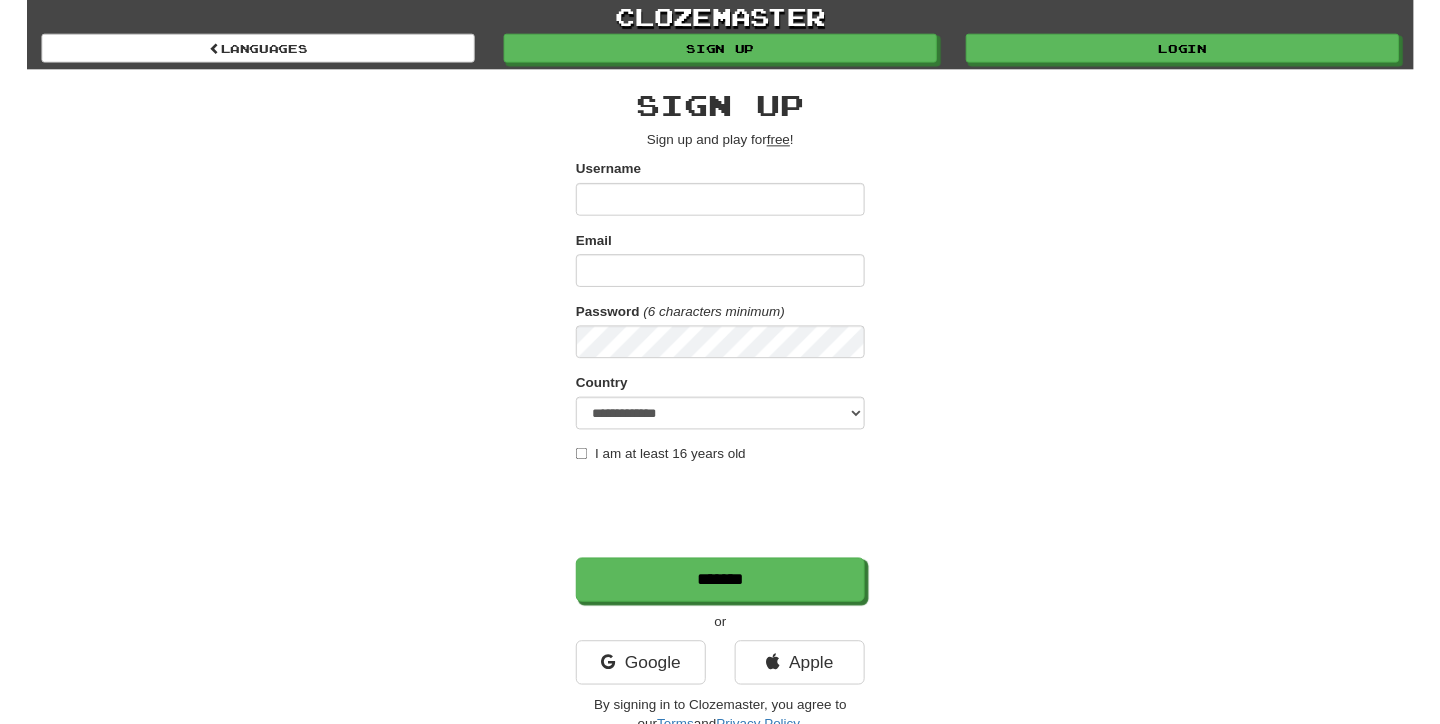 scroll, scrollTop: 0, scrollLeft: 0, axis: both 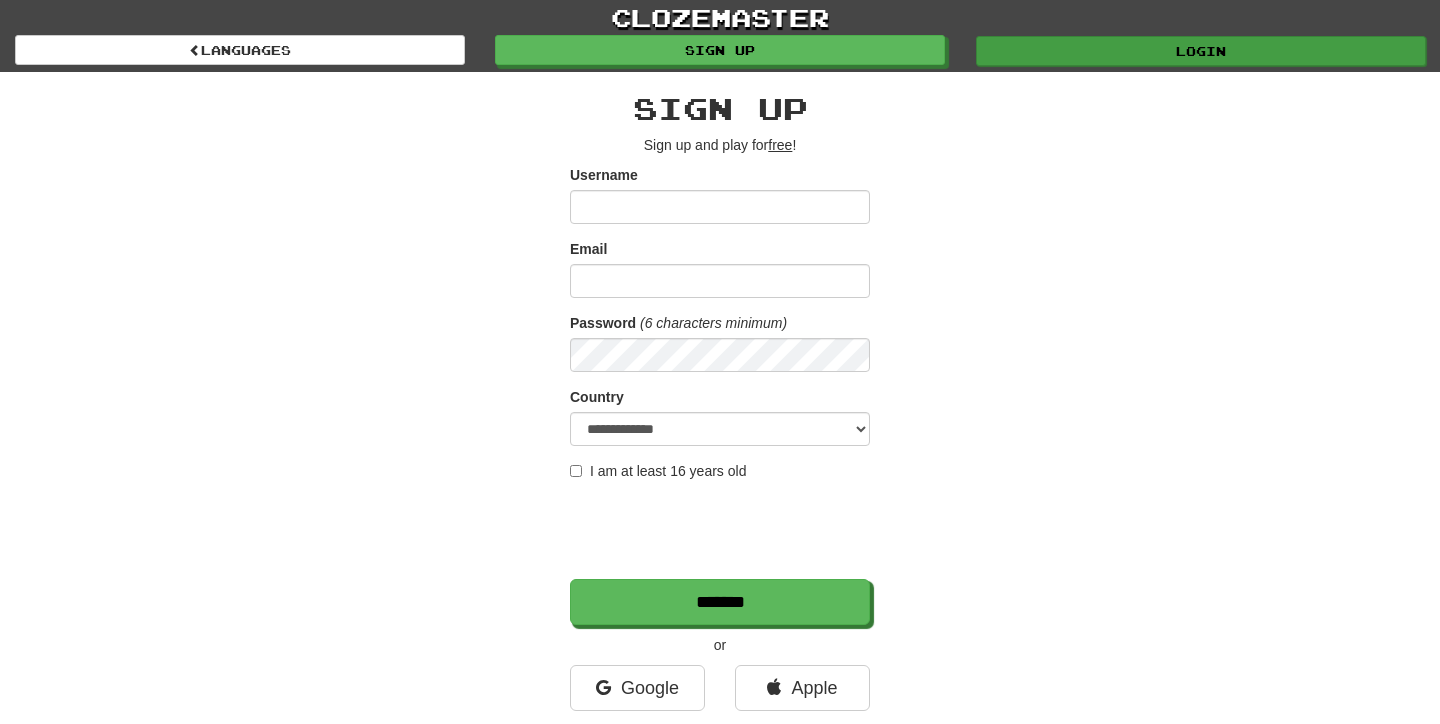 click on "Login" at bounding box center (1201, 51) 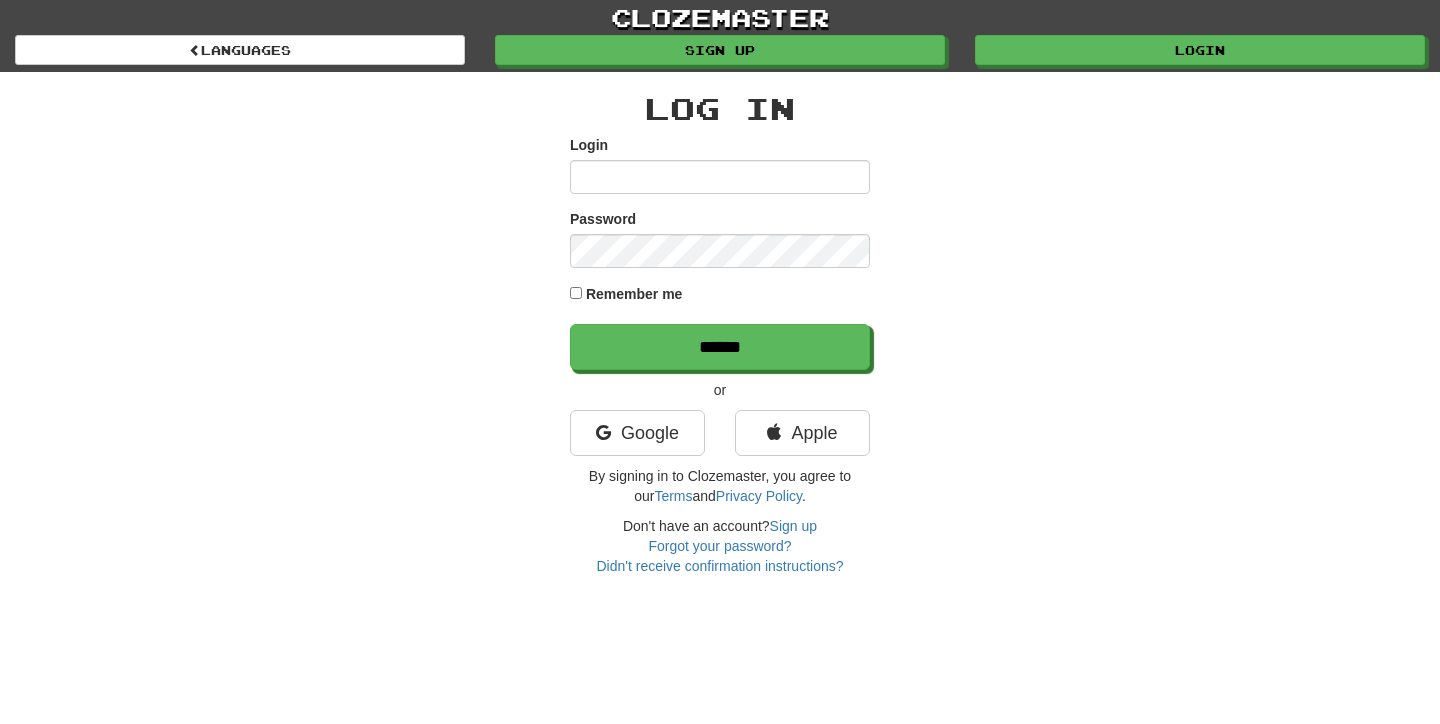 scroll, scrollTop: 0, scrollLeft: 0, axis: both 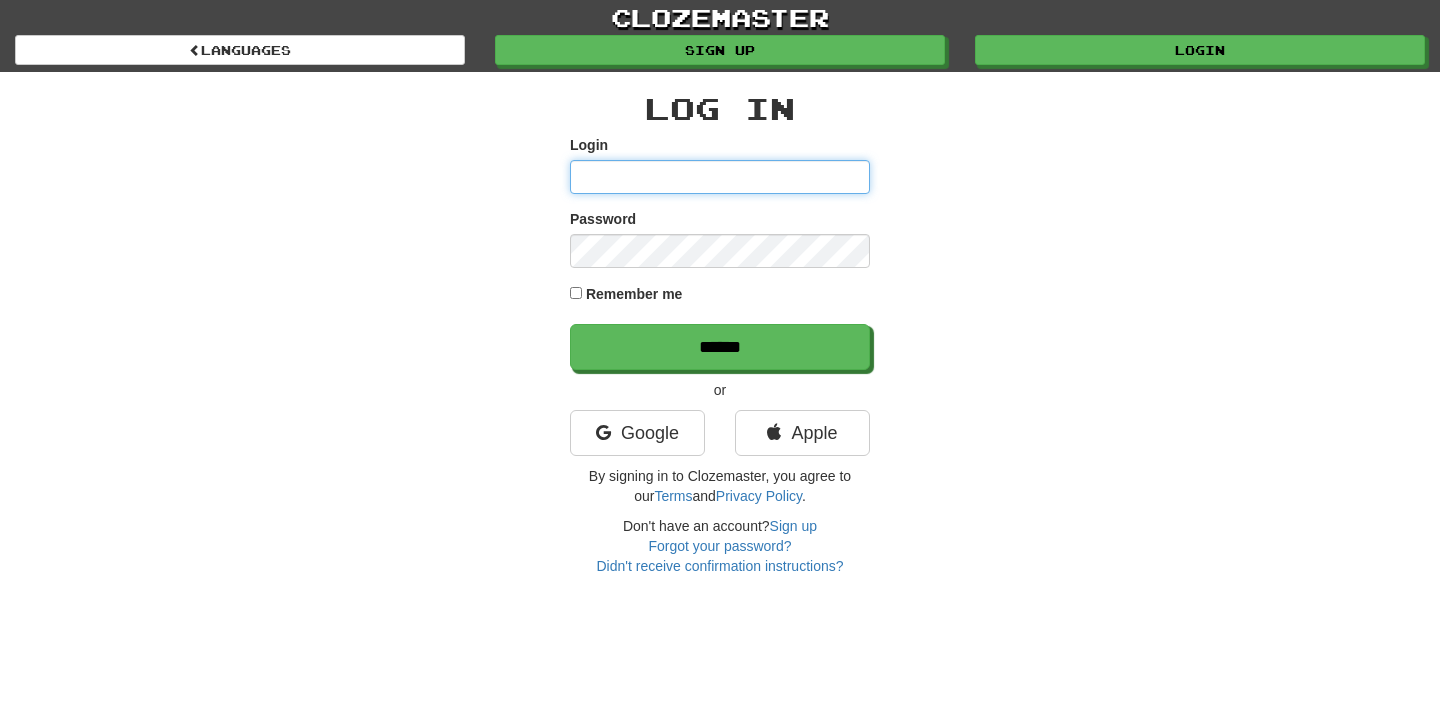 type on "**********" 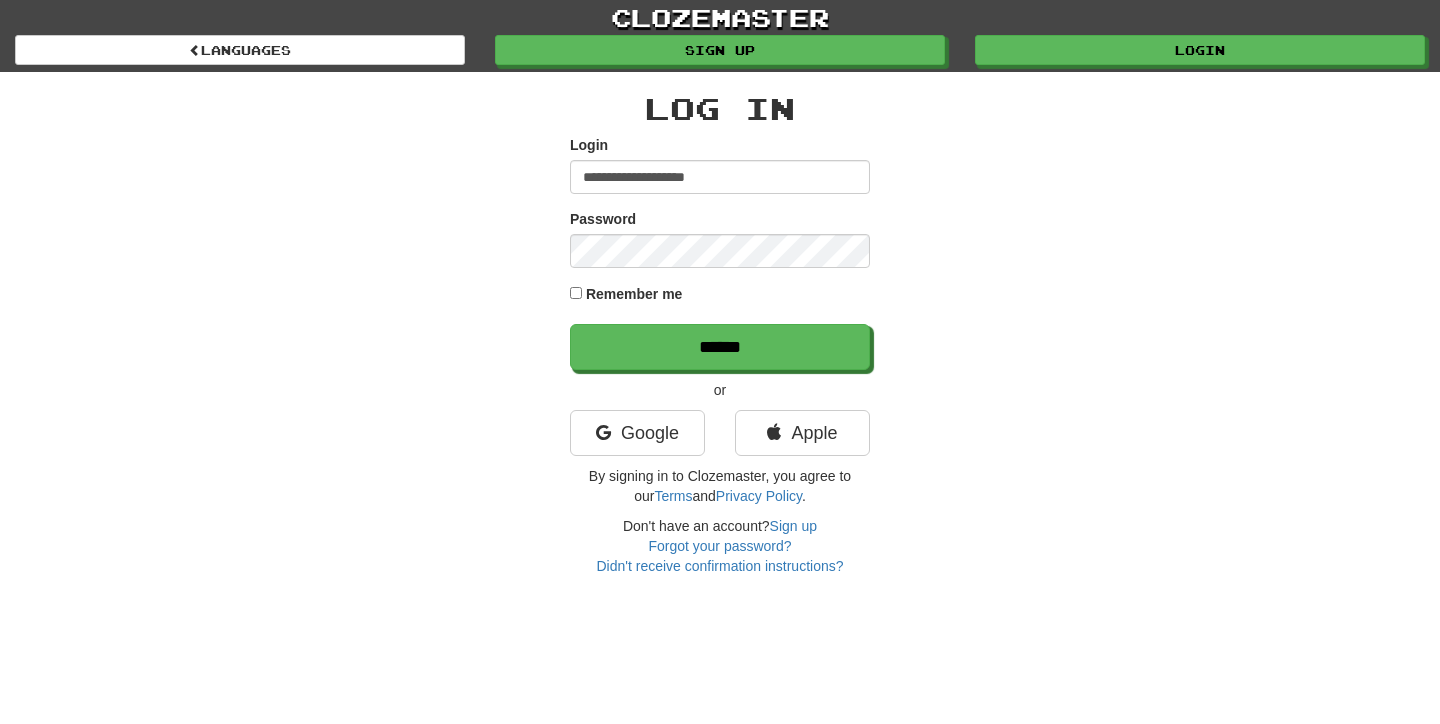 click on "Remember me" at bounding box center [634, 294] 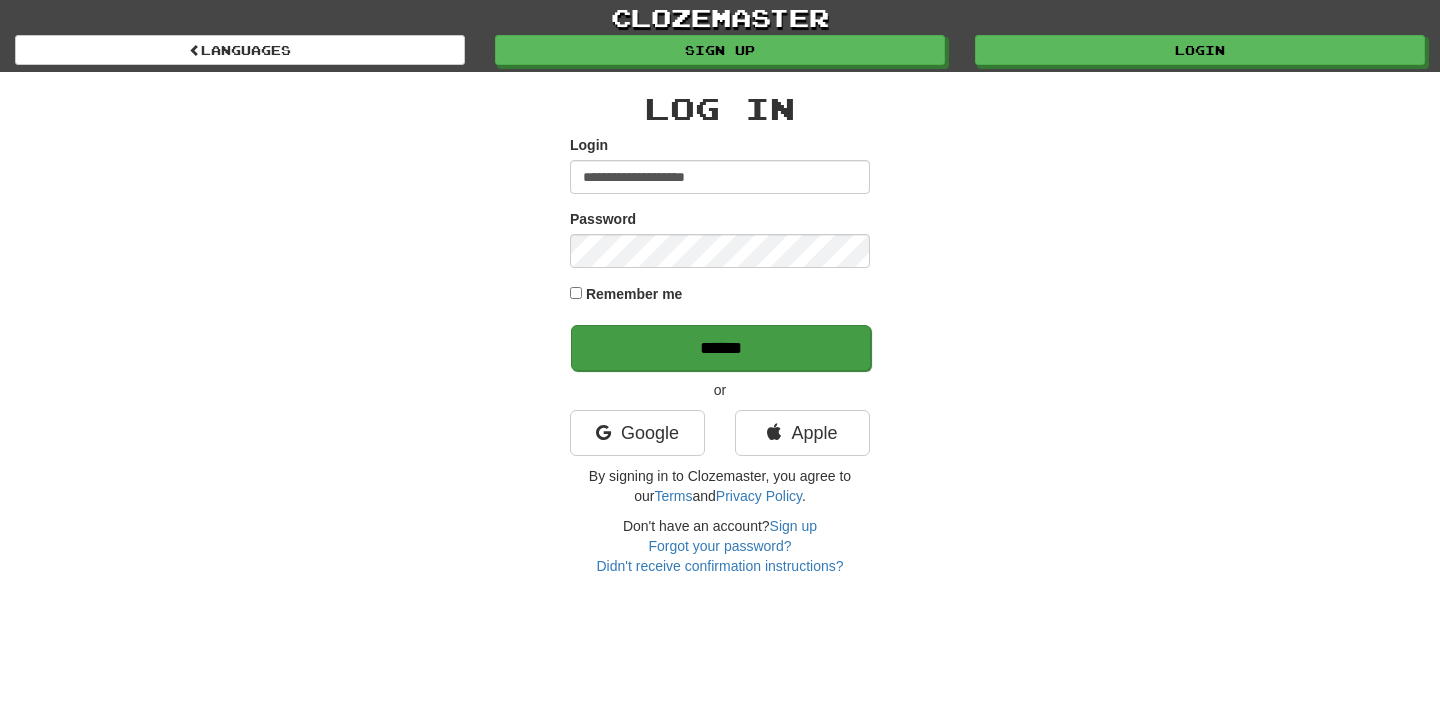click on "******" at bounding box center [721, 348] 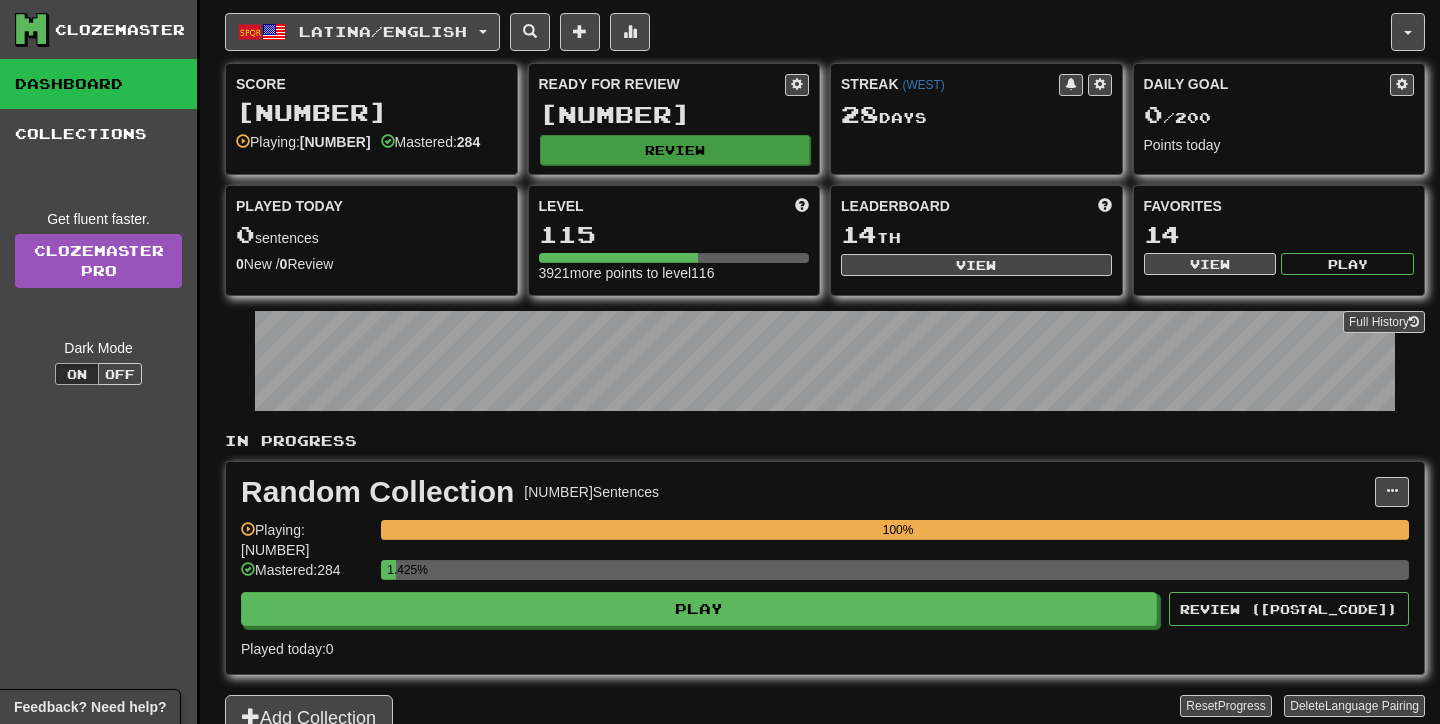 scroll, scrollTop: 0, scrollLeft: 0, axis: both 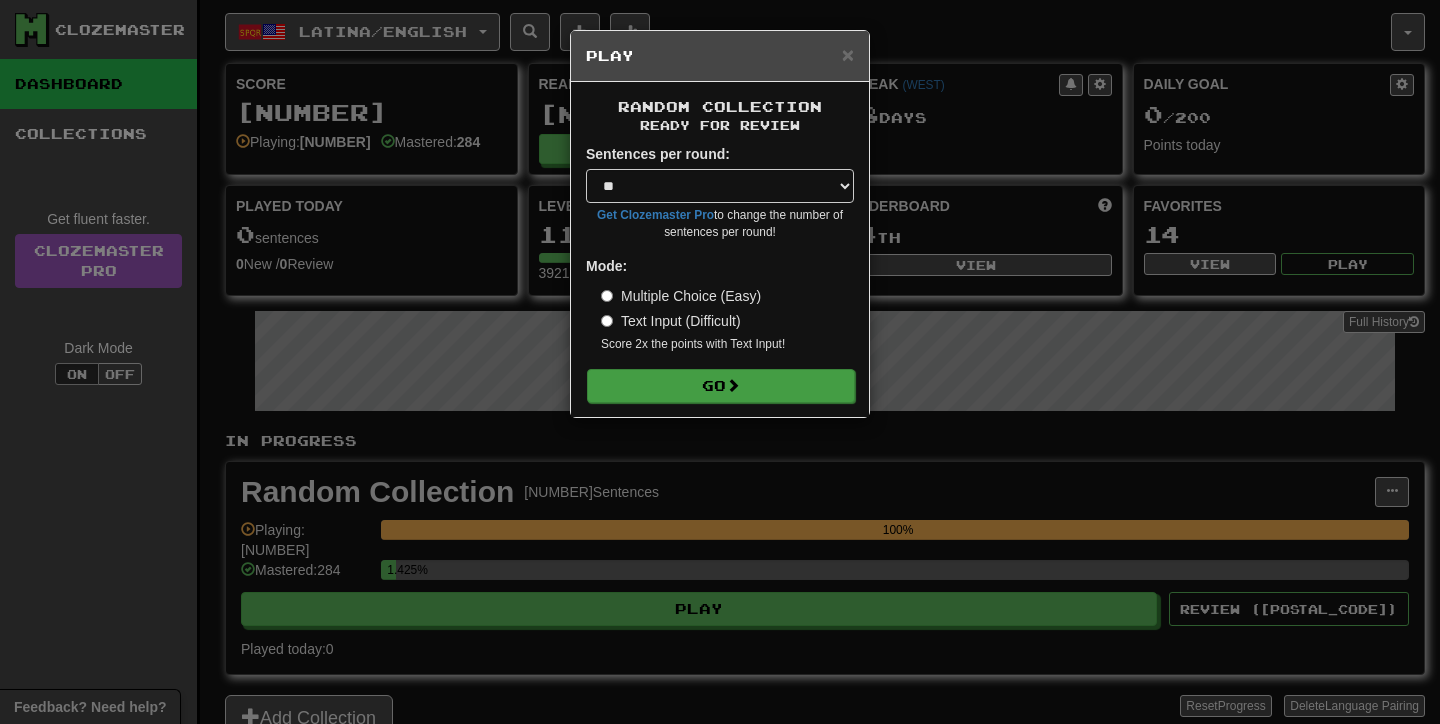 click on "Go" at bounding box center [721, 386] 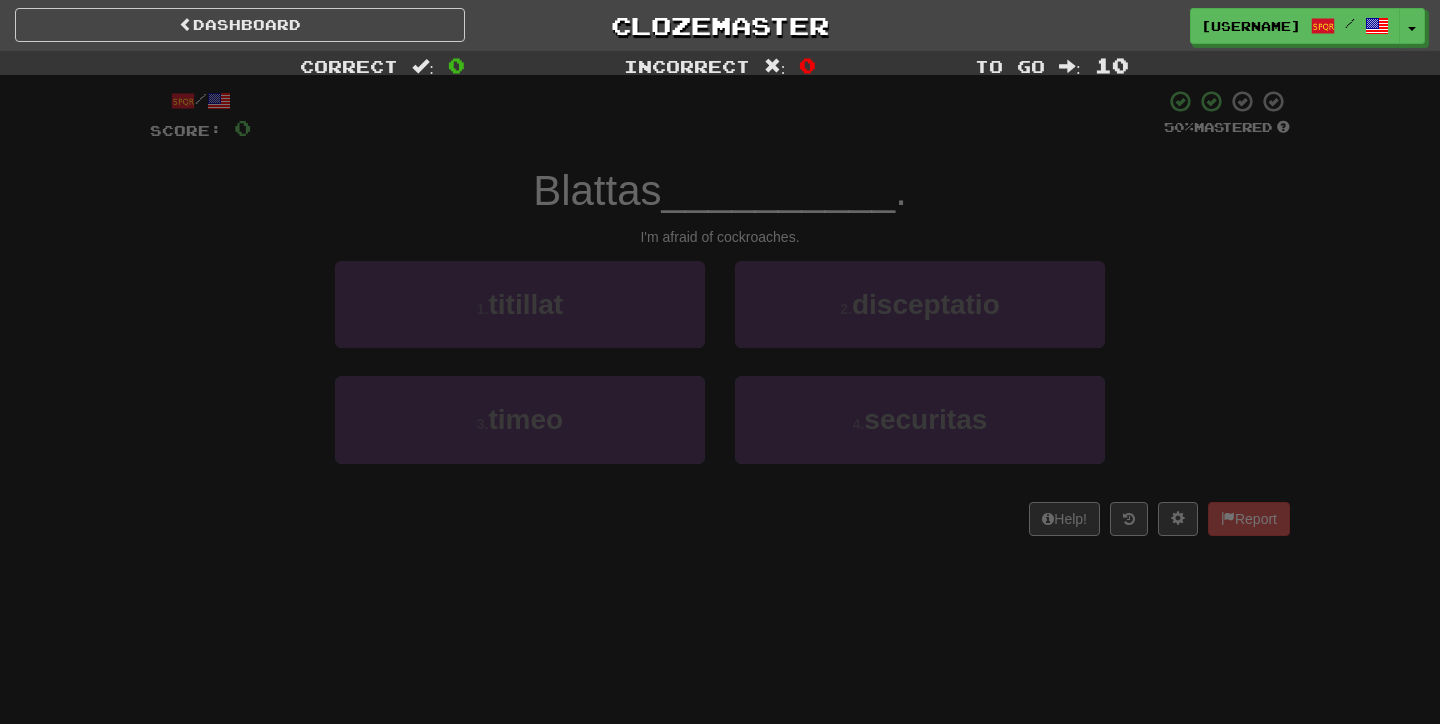 scroll, scrollTop: 0, scrollLeft: 0, axis: both 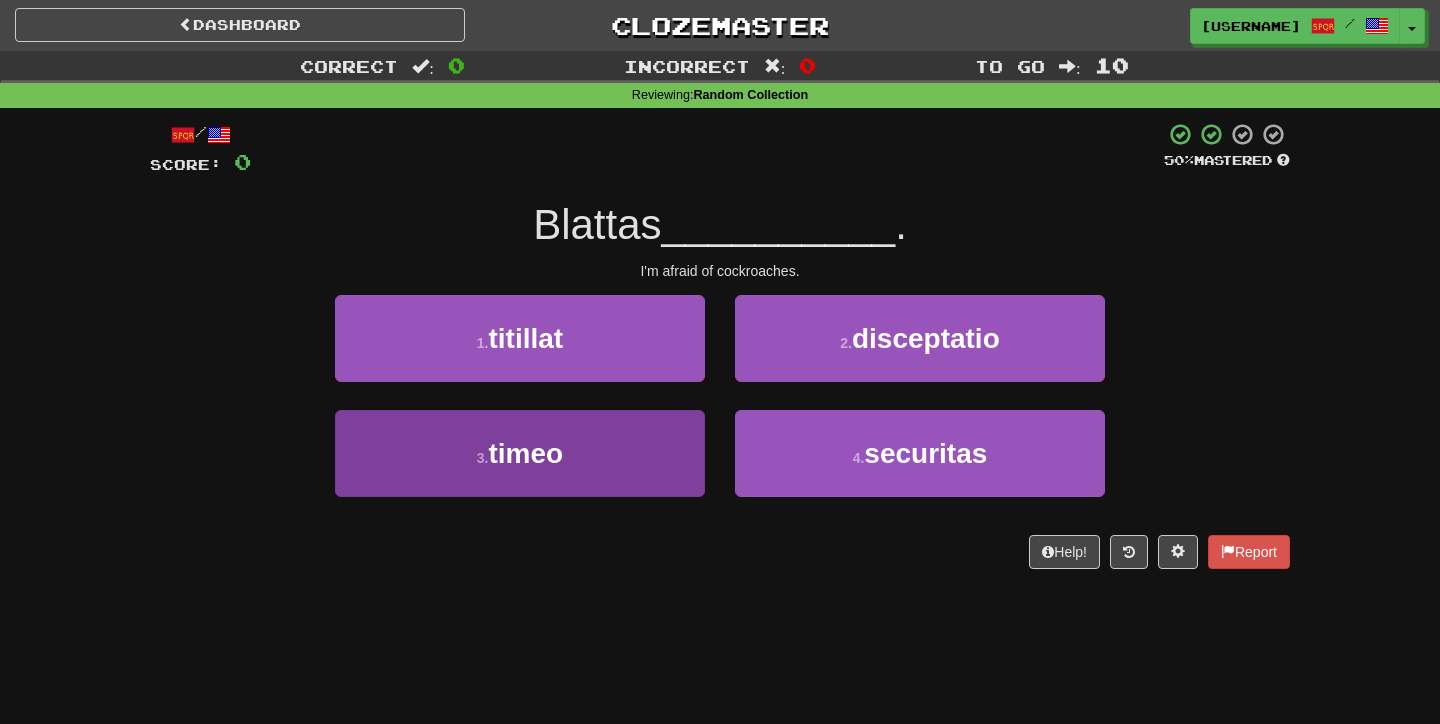 click on "3 .  timeo" at bounding box center [520, 453] 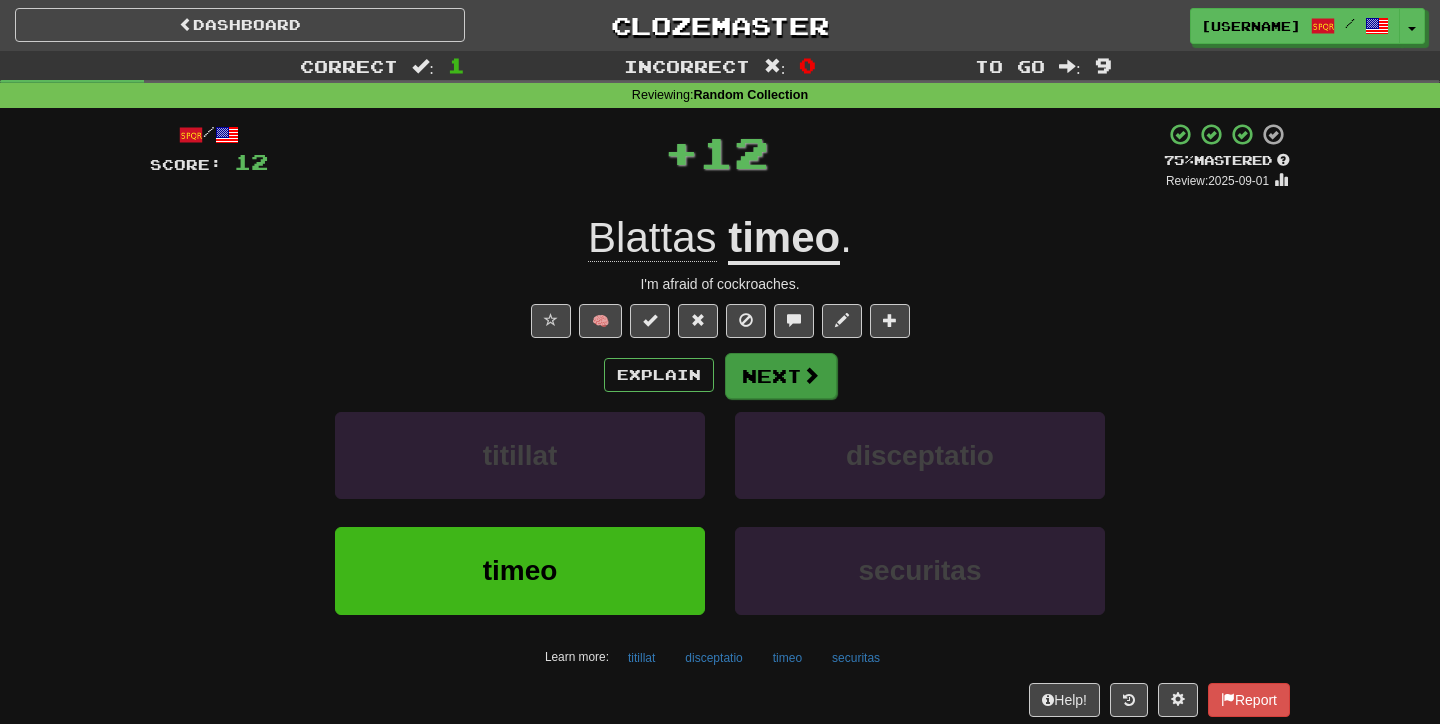 click at bounding box center [811, 375] 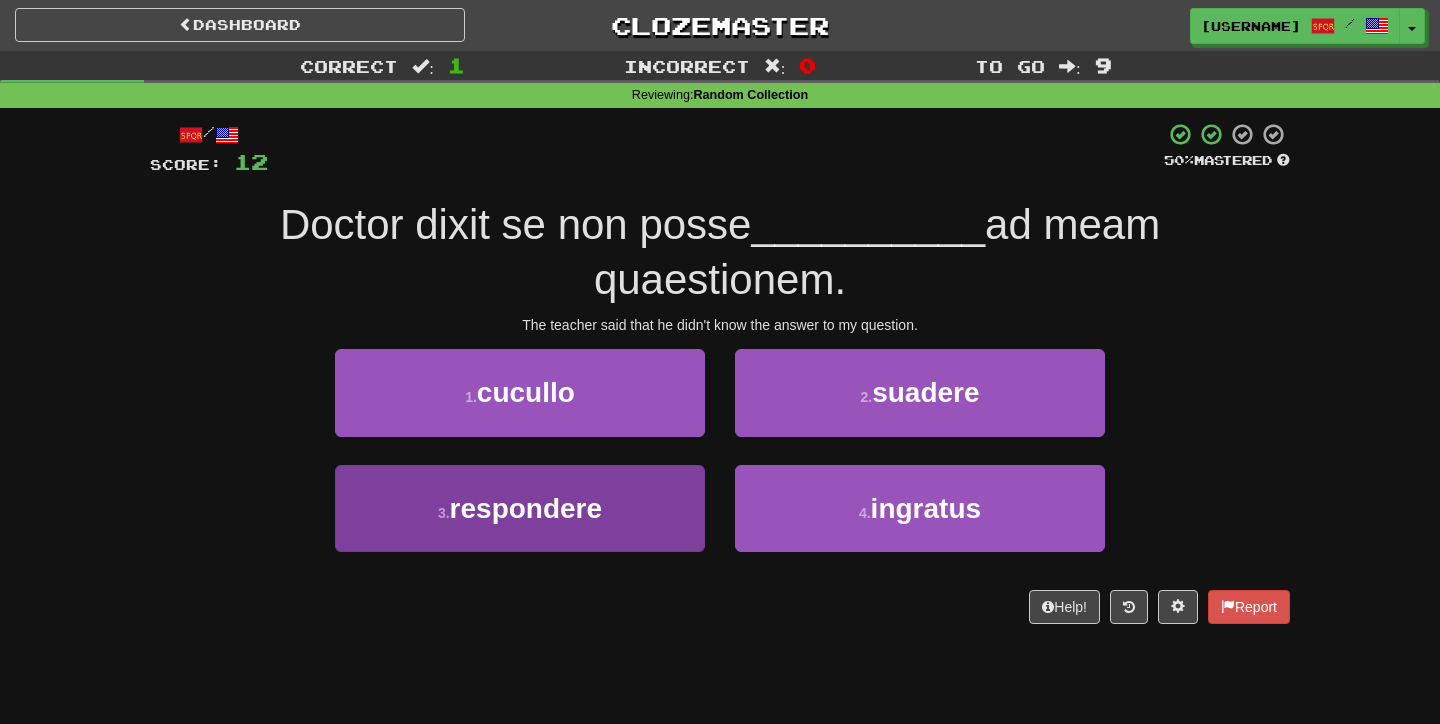 click on "3 .  respondere" at bounding box center [520, 508] 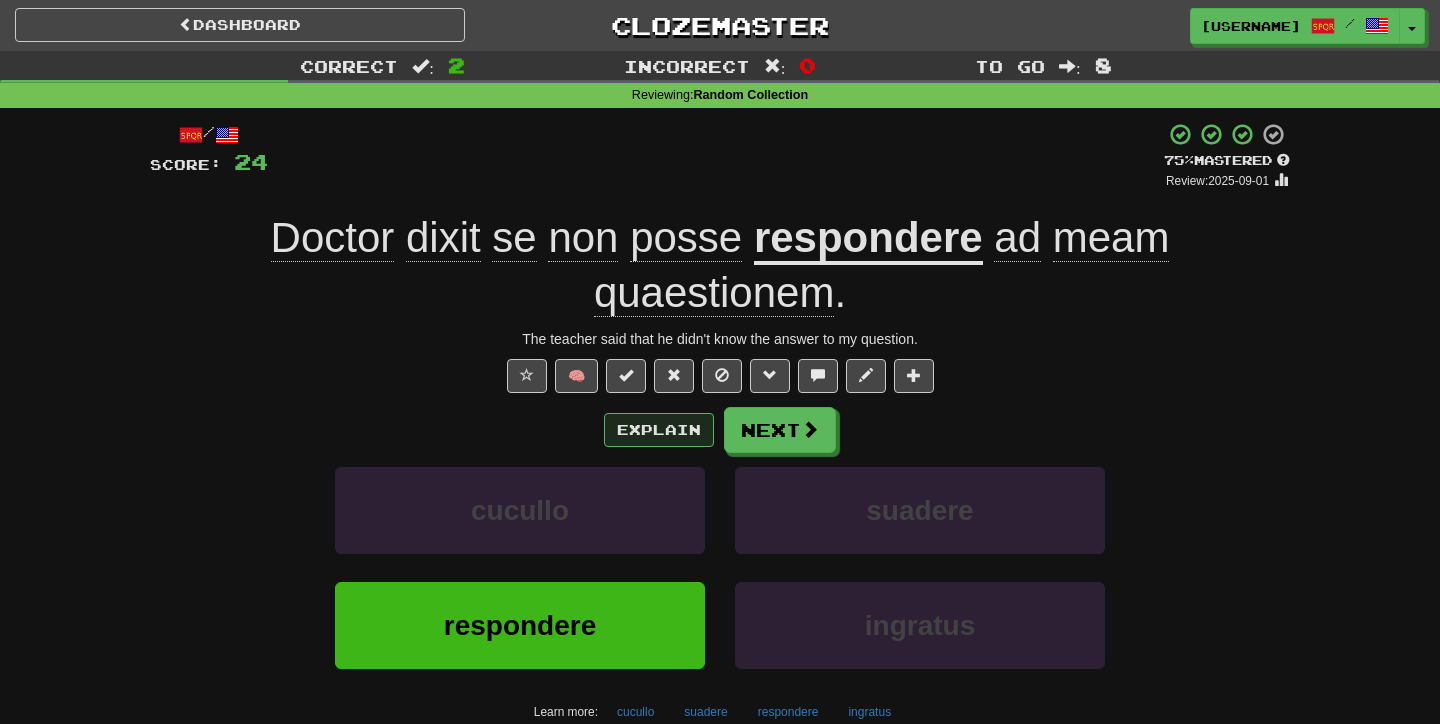 click on "Explain" at bounding box center (659, 430) 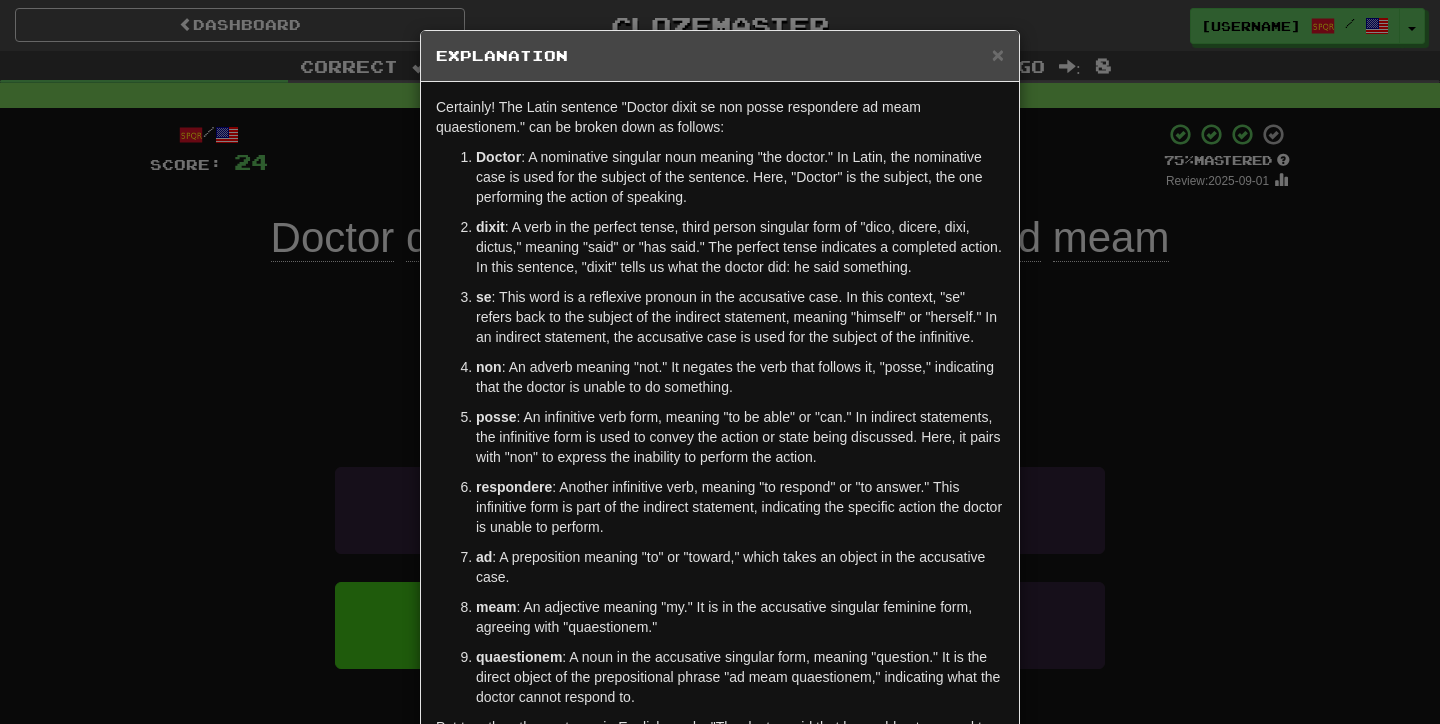 click on "× Explanation Certainly! The Latin sentence "Doctor dixit se non posse respondere ad meam quaestionem." can be broken down as follows:
Doctor : A nominative singular noun meaning "the doctor." In Latin, the nominative case is used for the subject of the sentence. Here, "Doctor" is the subject, the one performing the action of speaking.
dixit : A verb in the perfect tense, third person singular form of "dico, dicere, dixi, dictus," meaning "said" or "has said." The perfect tense indicates a completed action. In this sentence, "dixit" tells us what the doctor did: he said something.
se : This word is a reflexive pronoun in the accusative case. In this context, "se" refers back to the subject of the indirect statement, meaning "himself" or "herself." In an indirect statement, the accusative case is used for the subject of the infinitive.
non : An adverb meaning "not." It negates the verb that follows it, "posse," indicating that the doctor is unable to do something.
posse" at bounding box center (720, 362) 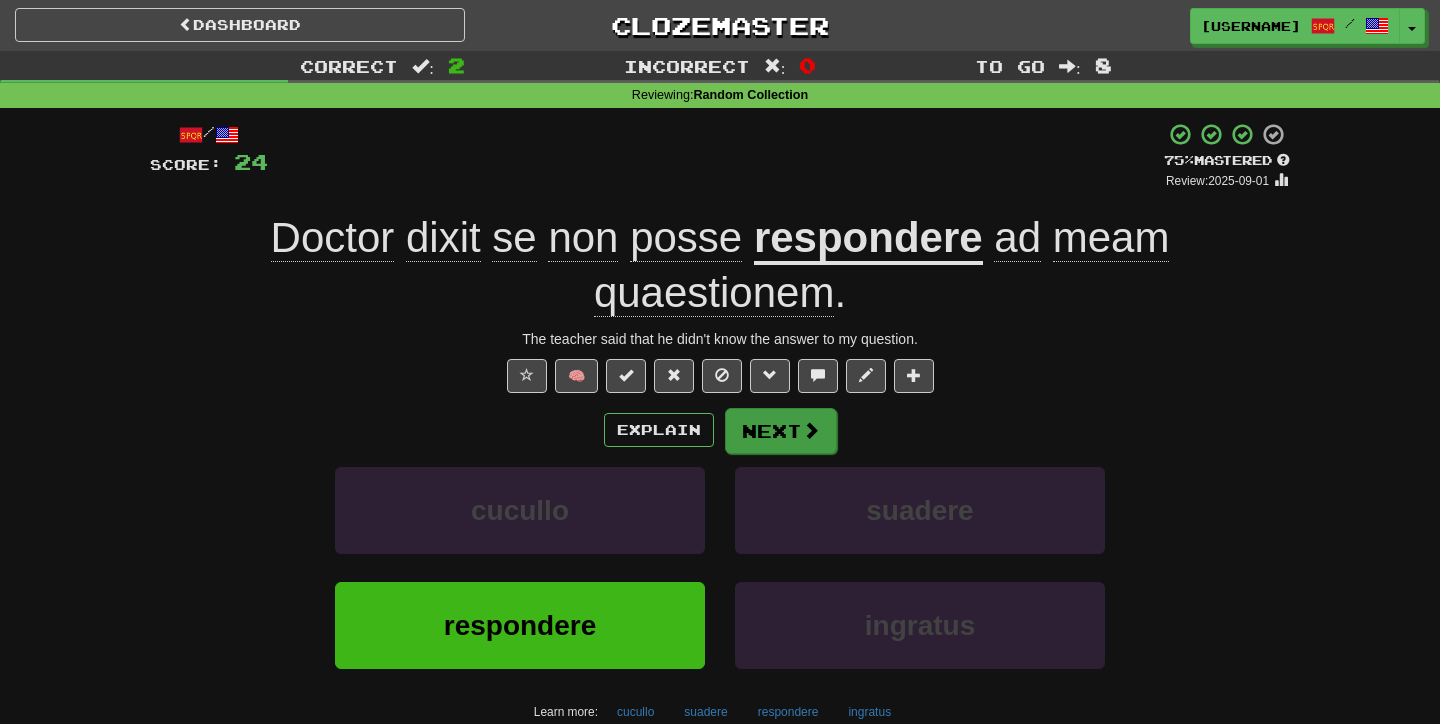 click at bounding box center (811, 430) 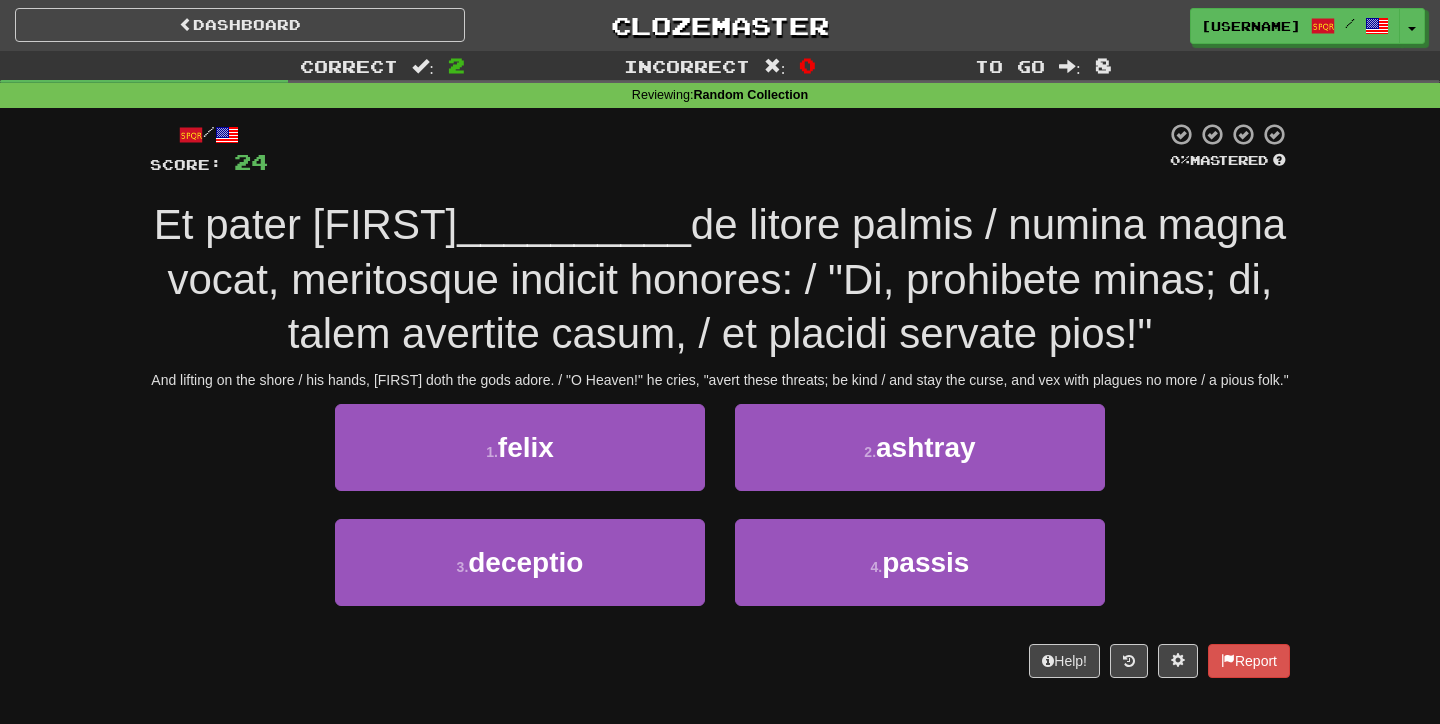 click on "And lifting on the shore / his hands, Anchises doth the gods adore. / "O Heaven!" he cries, "avert these threats; be kind / and stay the curse, and vex with plagues no more / a pious folk."" at bounding box center [720, 380] 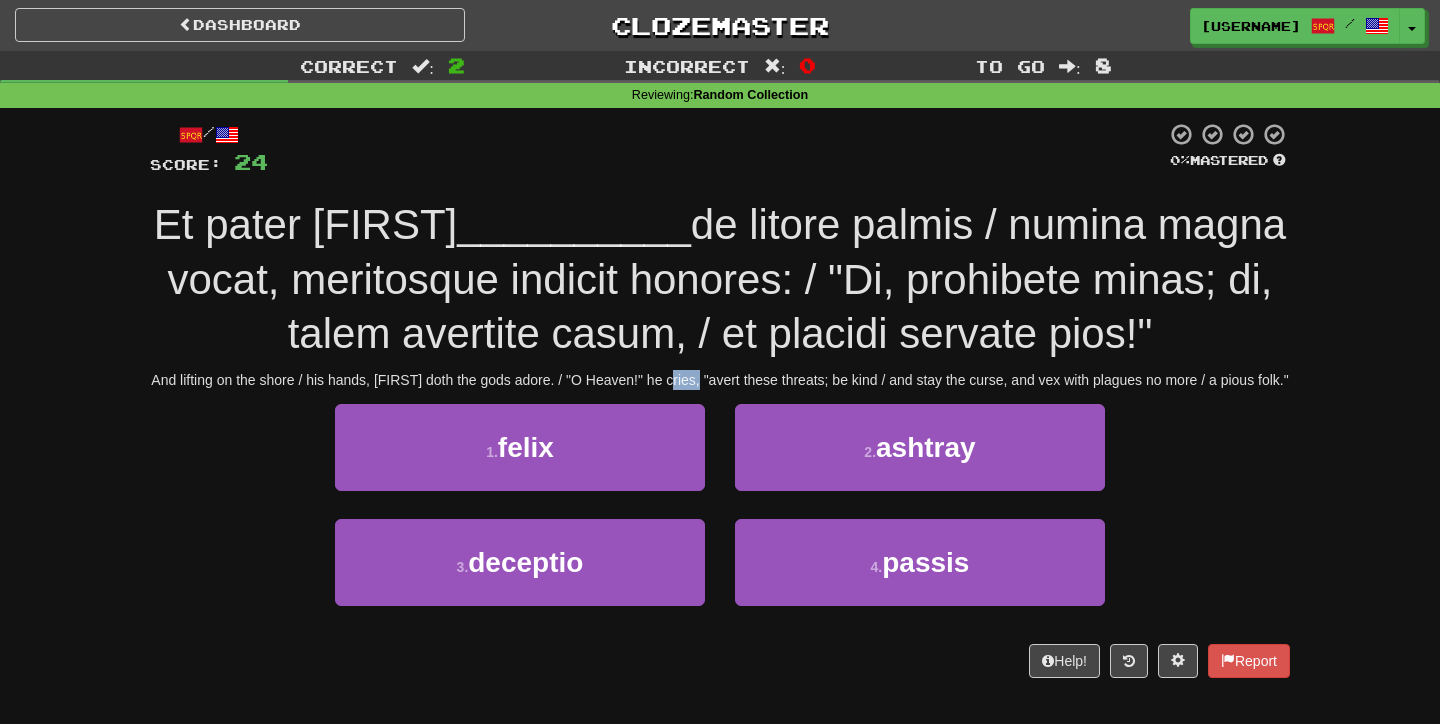 click on "And lifting on the shore / his hands, Anchises doth the gods adore. / "O Heaven!" he cries, "avert these threats; be kind / and stay the curse, and vex with plagues no more / a pious folk."" at bounding box center [720, 380] 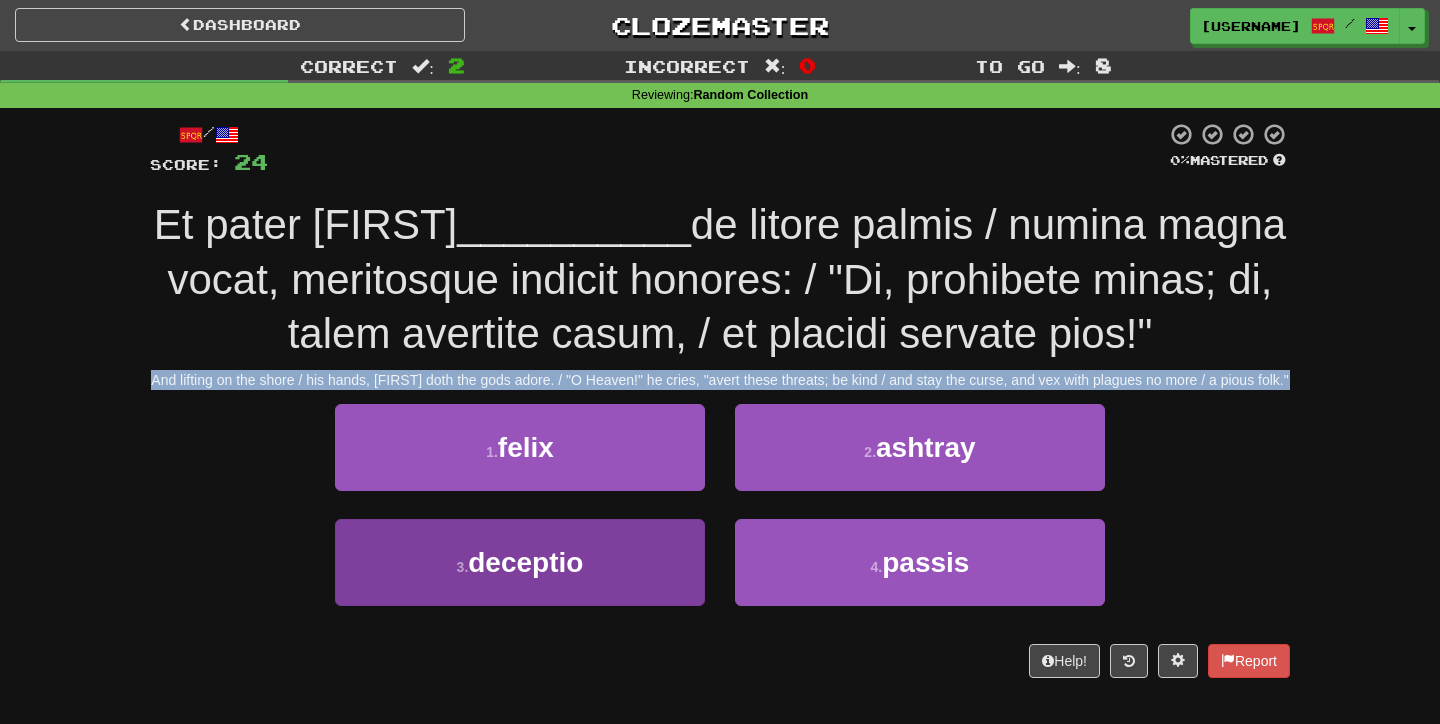 click on "3 .  deceptio" at bounding box center (520, 562) 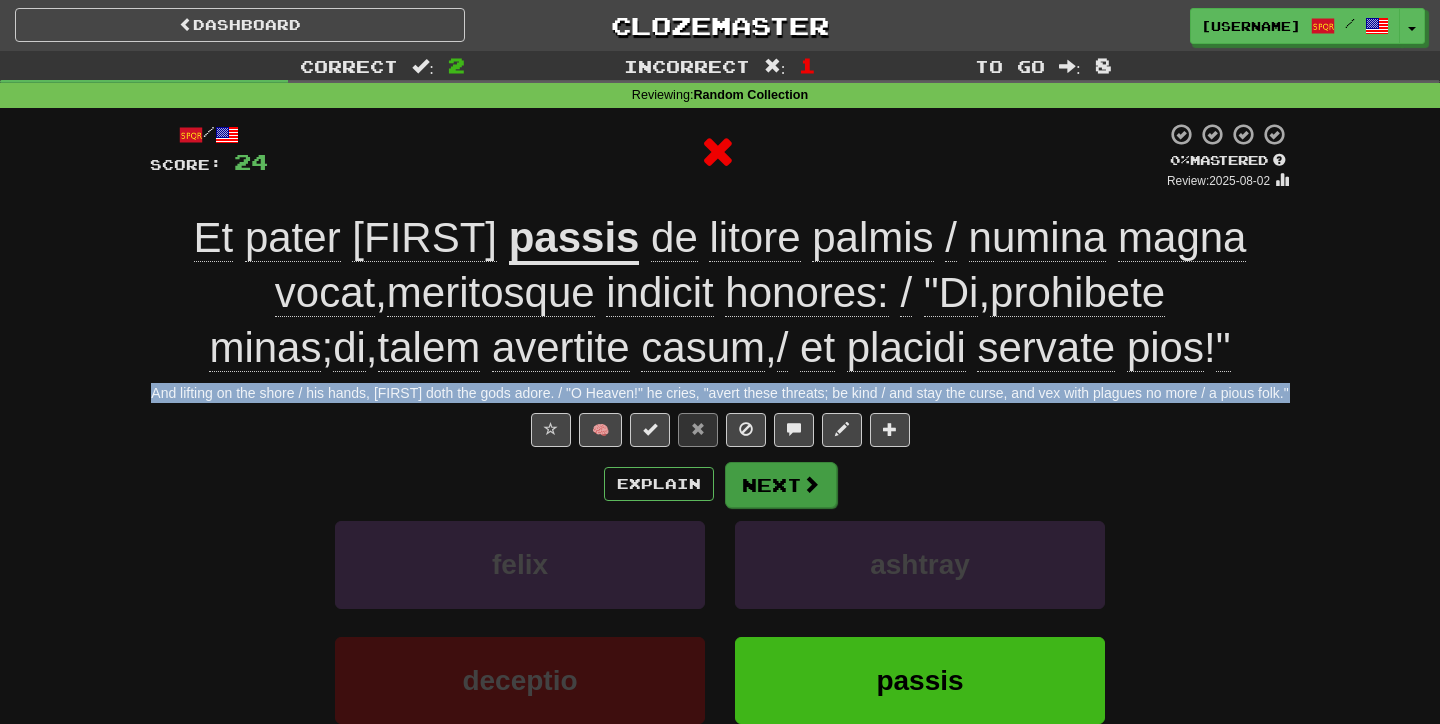 click on "Next" at bounding box center [781, 485] 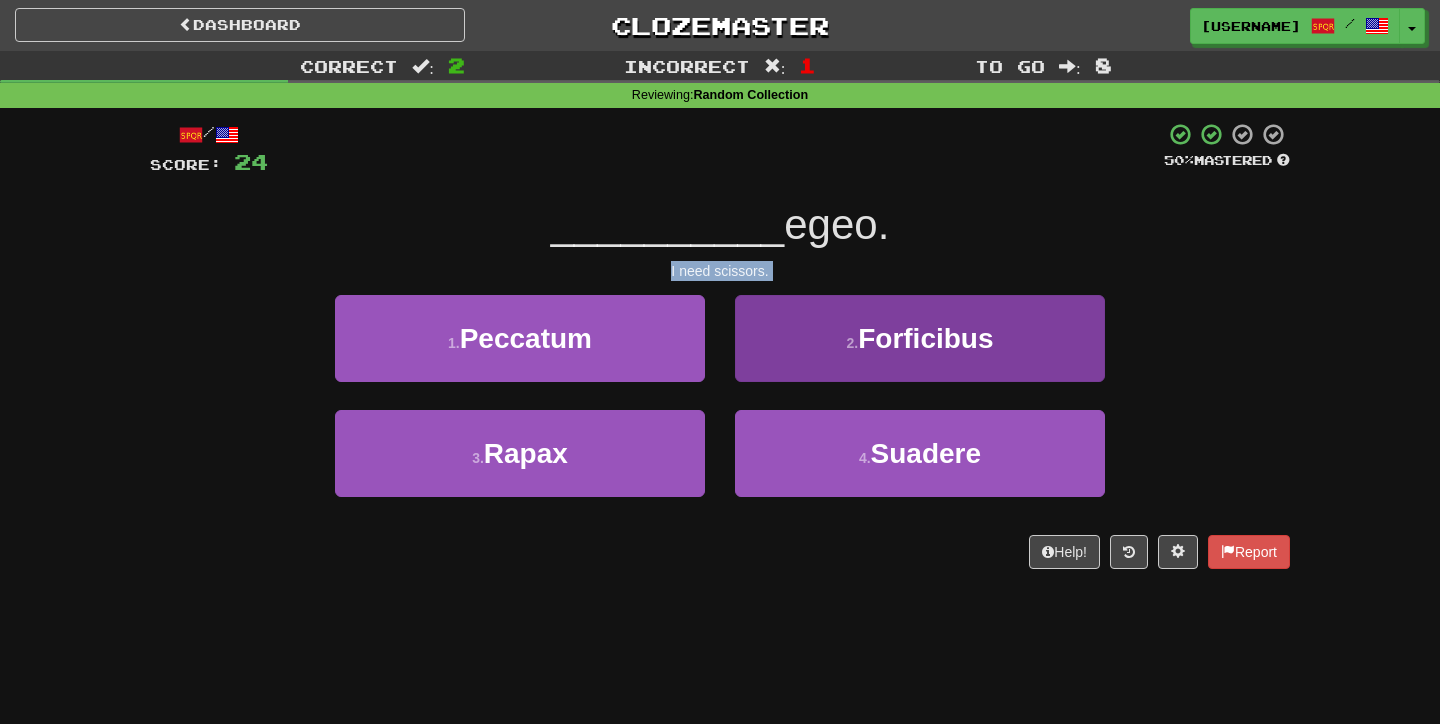 click on "Forficibus" at bounding box center [925, 338] 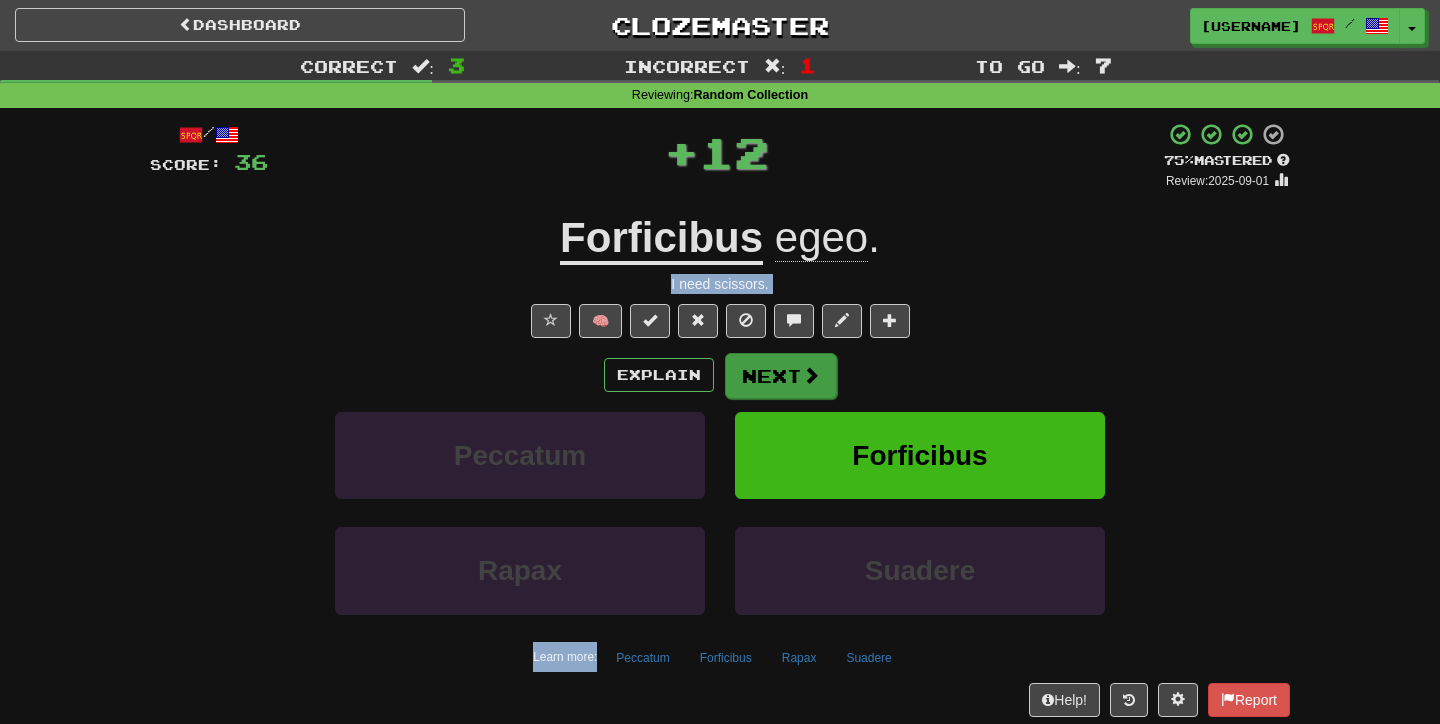 click on "Next" at bounding box center [781, 376] 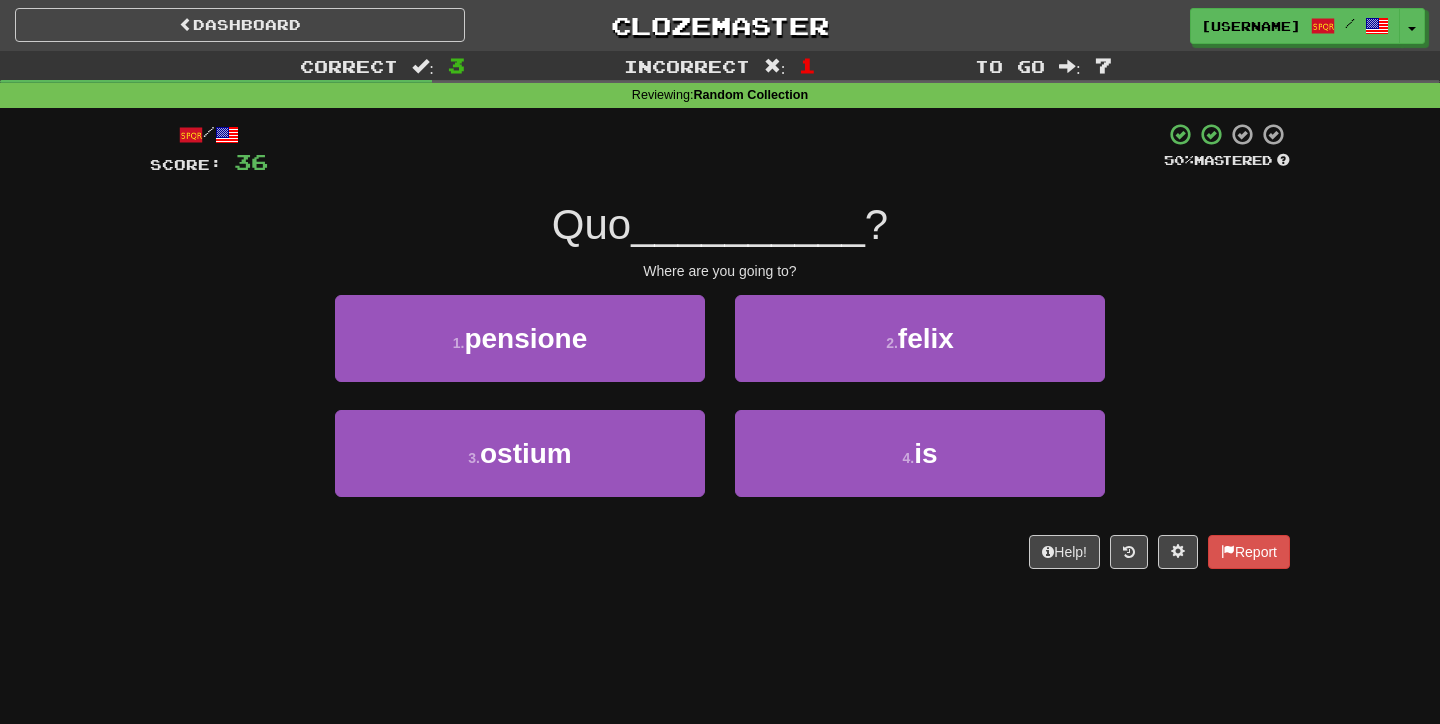 click on "Correct   :   3 Incorrect   :   1 To go   :   7 Reviewing :  Random Collection  /  Score:   36 50 %  Mastered Quo  __________ ? Where are you going to? 1 .  pensione 2 .  felix 3 .  ostium 4 .  is  Help!  Report" at bounding box center (720, 324) 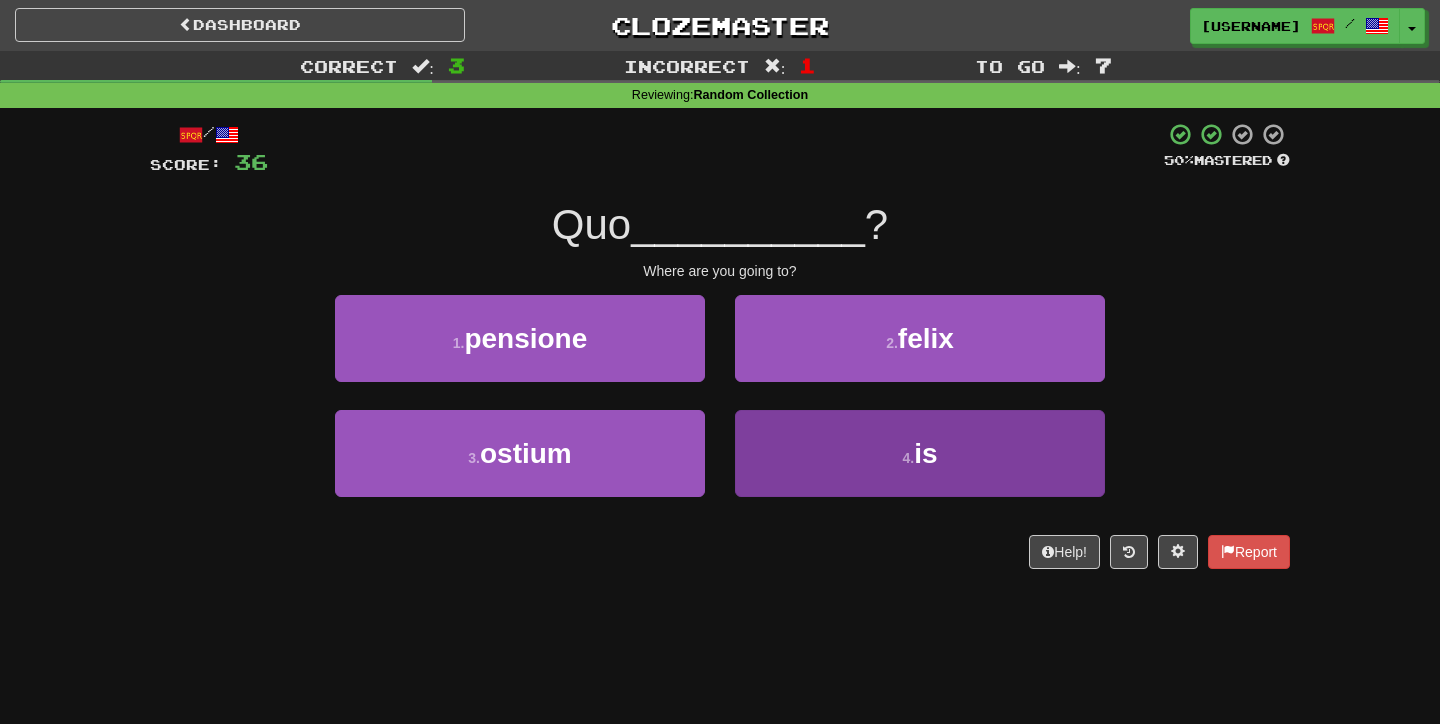 click on "4 .  is" at bounding box center (920, 453) 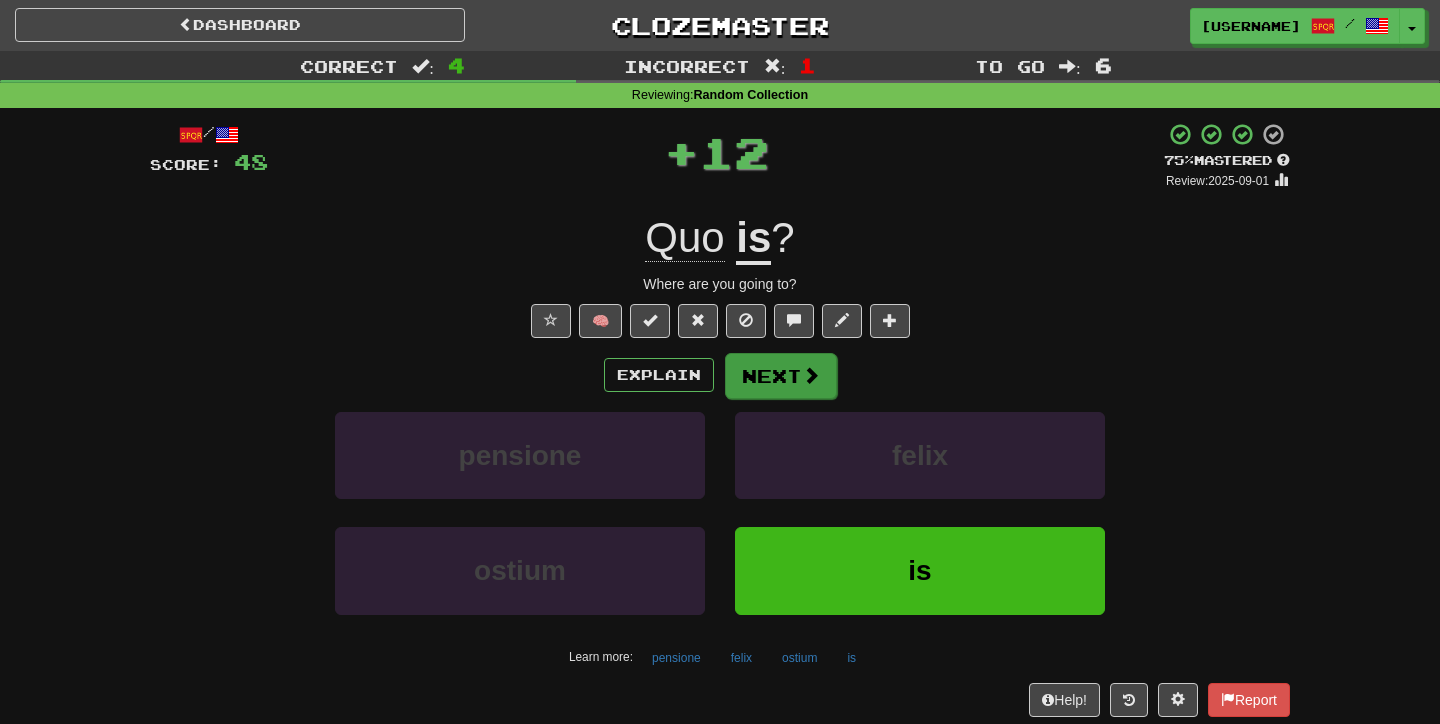 click on "Next" at bounding box center (781, 376) 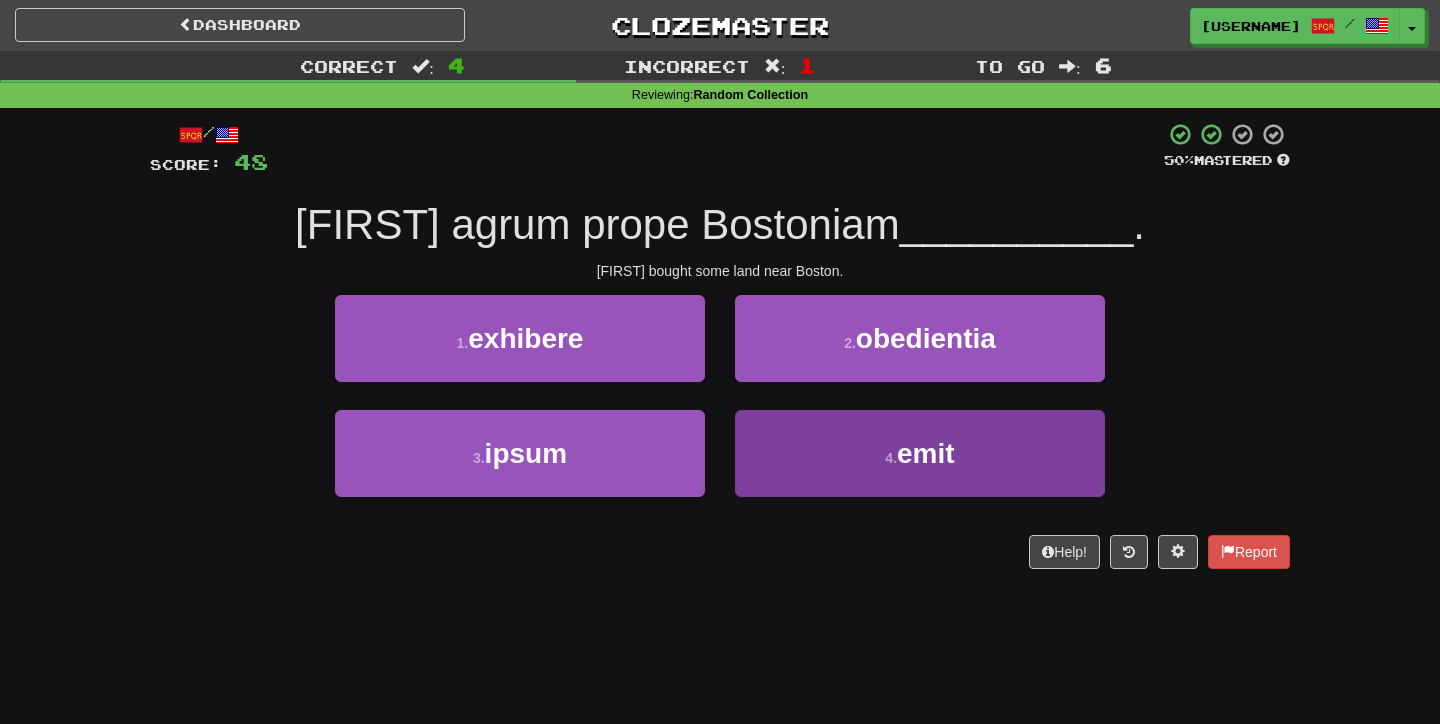 click on "emit" at bounding box center [926, 453] 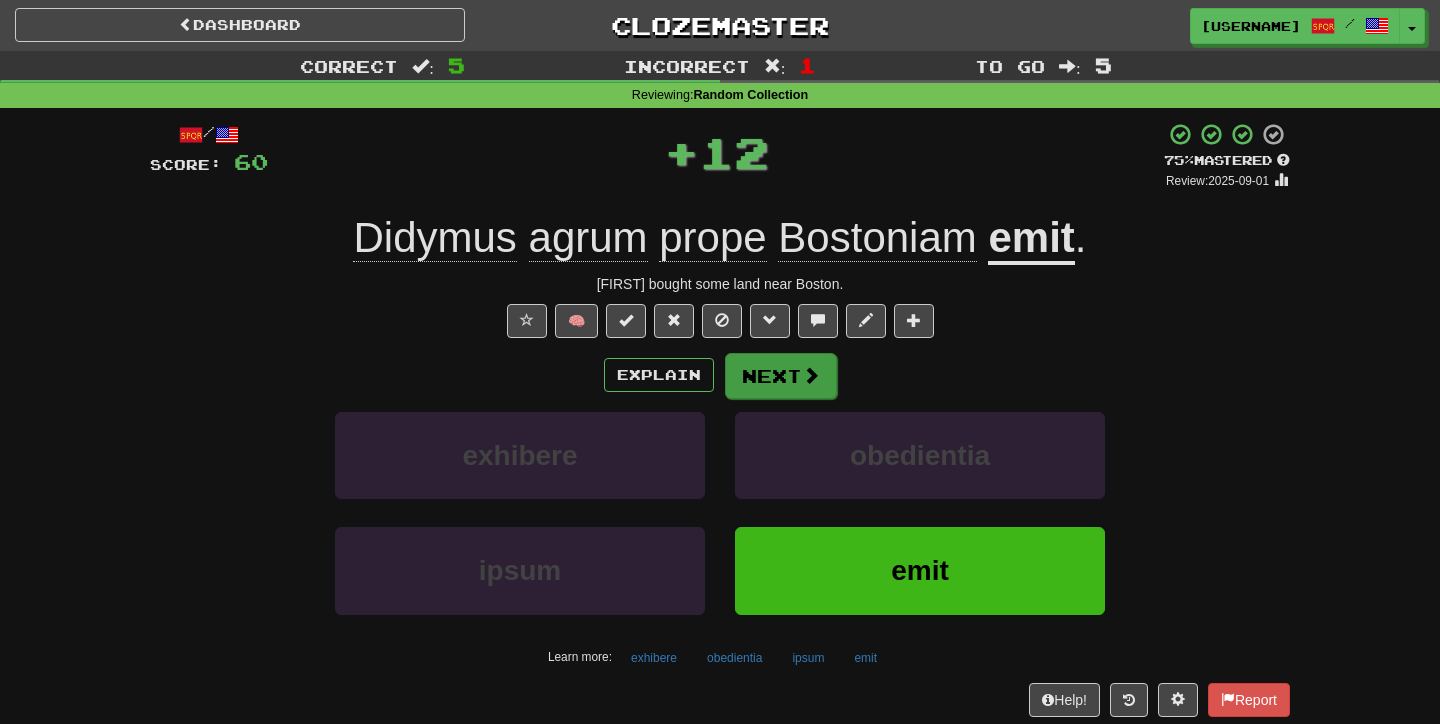click on "Next" at bounding box center (781, 376) 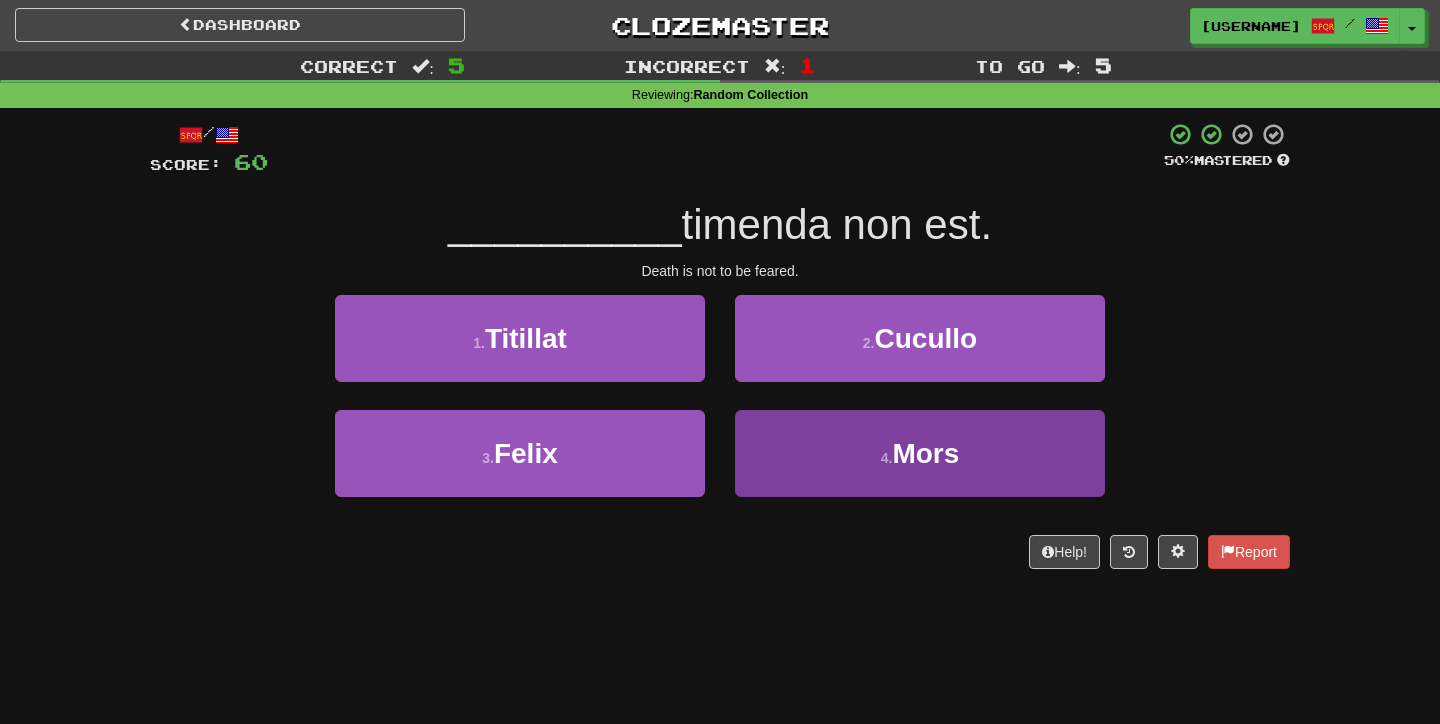click on "Mors" at bounding box center (925, 453) 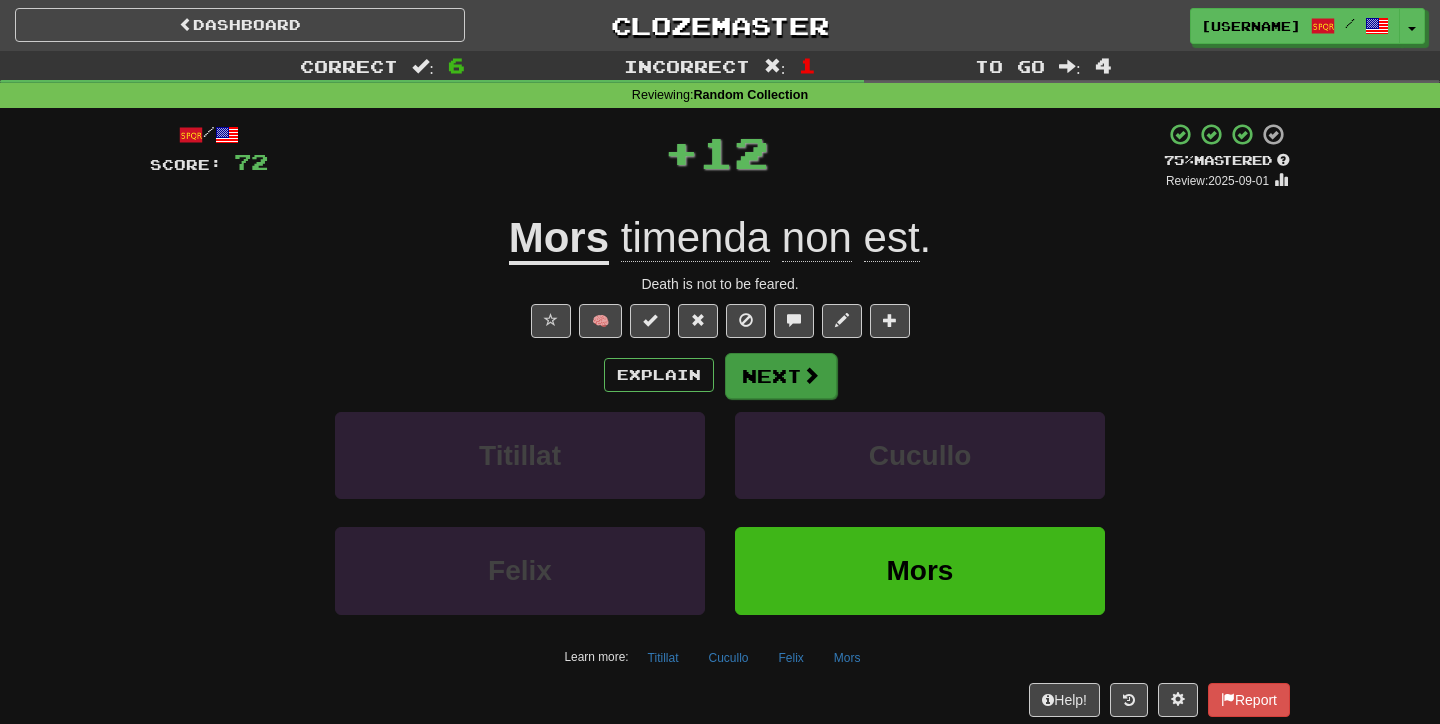 click at bounding box center (811, 375) 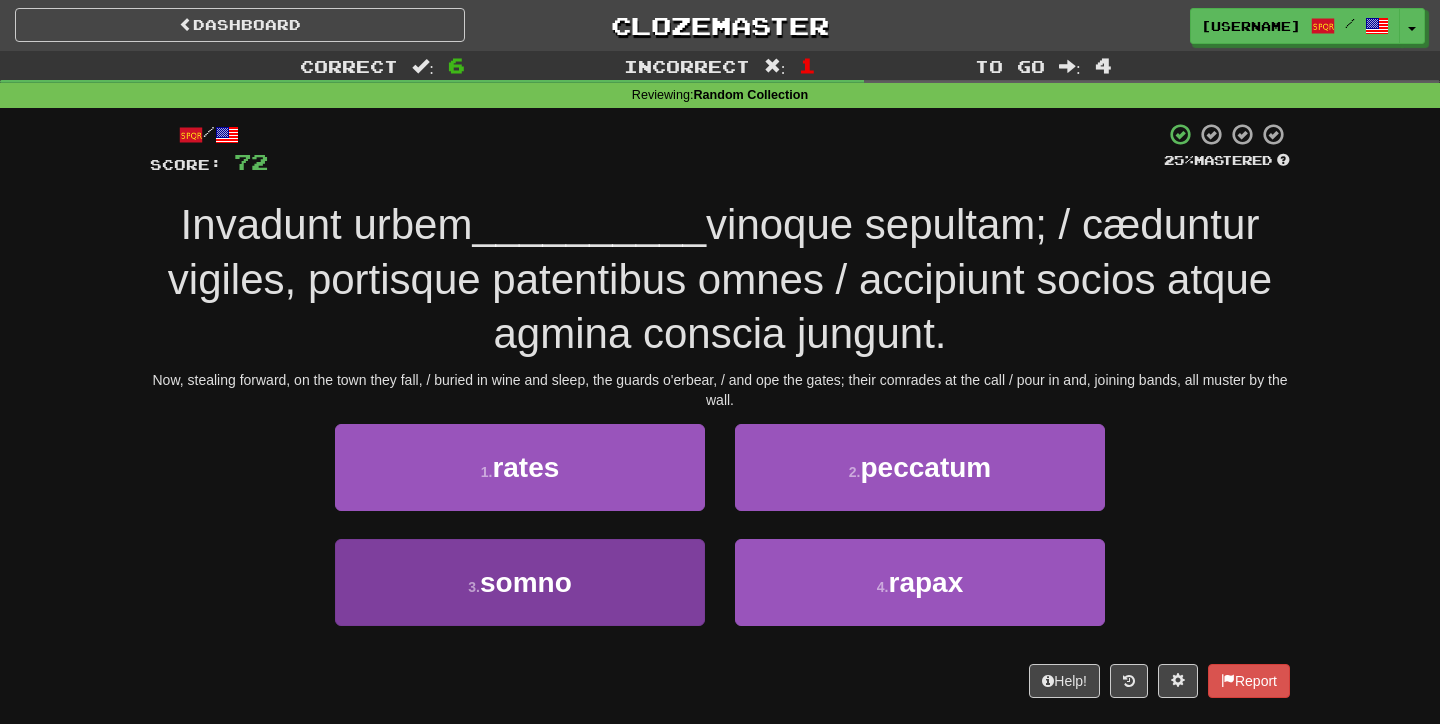 click on "3 .  somno" at bounding box center [520, 582] 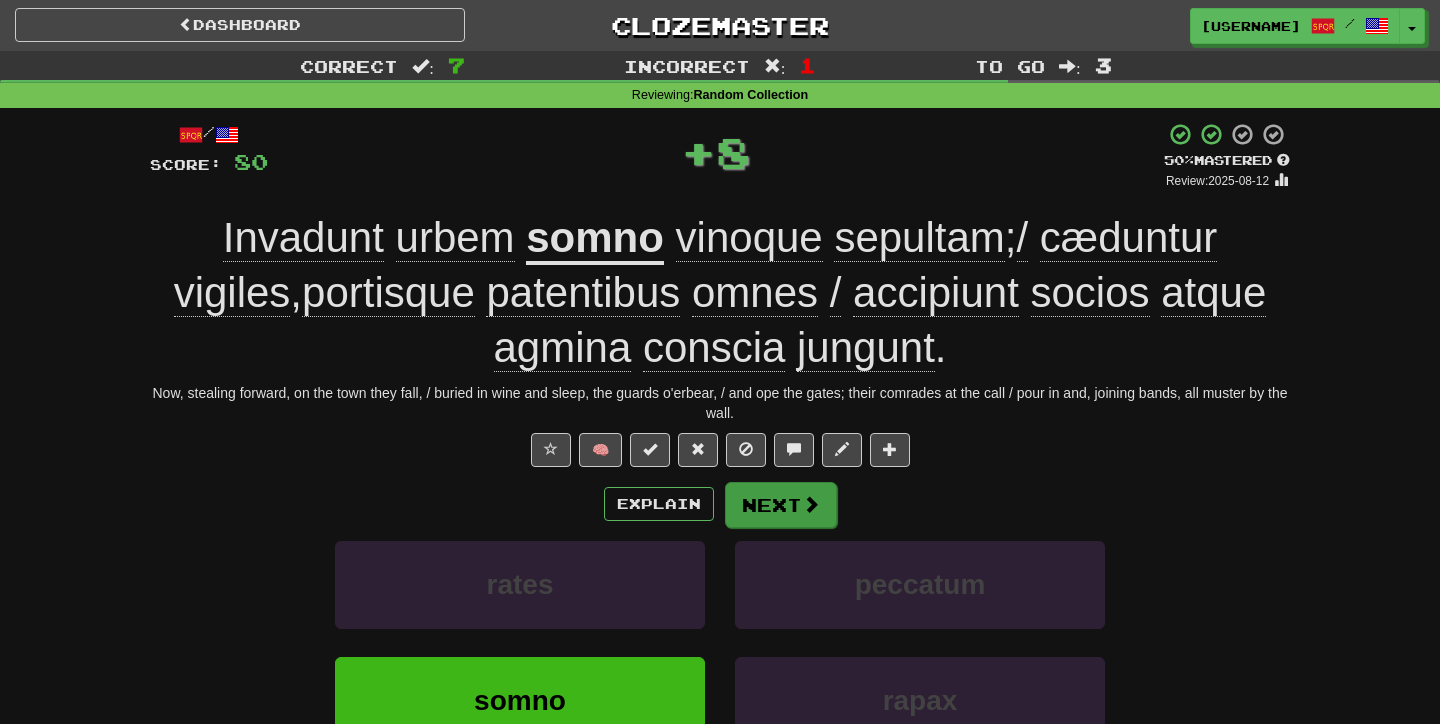 click on "Next" at bounding box center (781, 505) 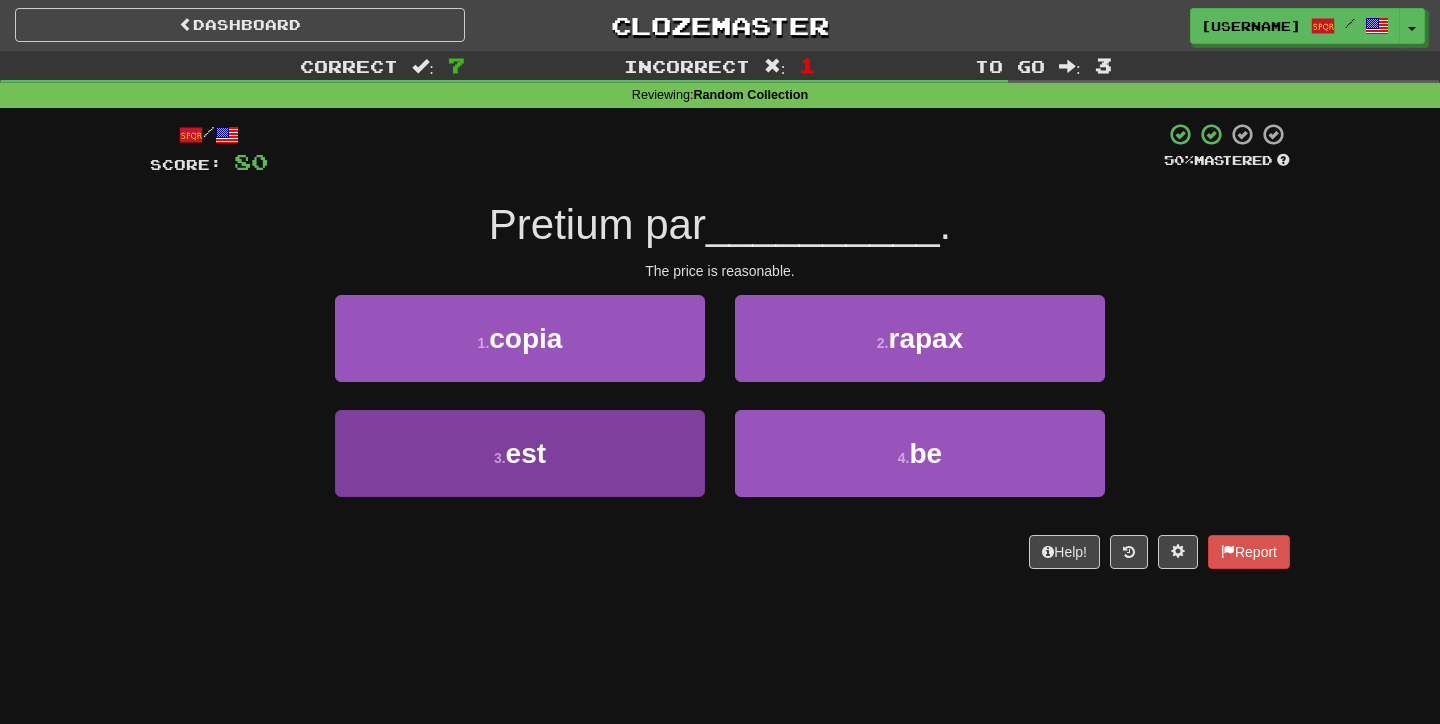 click on "3 .  est" at bounding box center (520, 453) 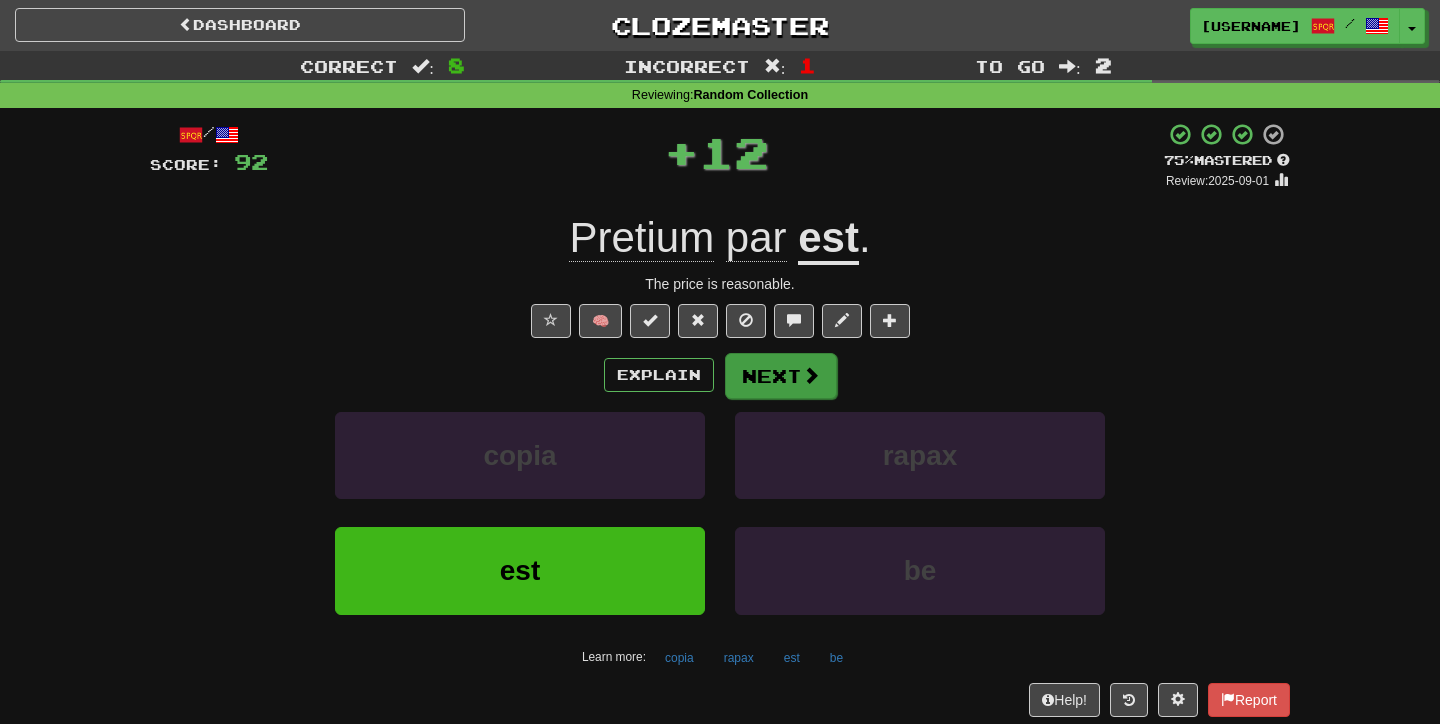 click at bounding box center (811, 375) 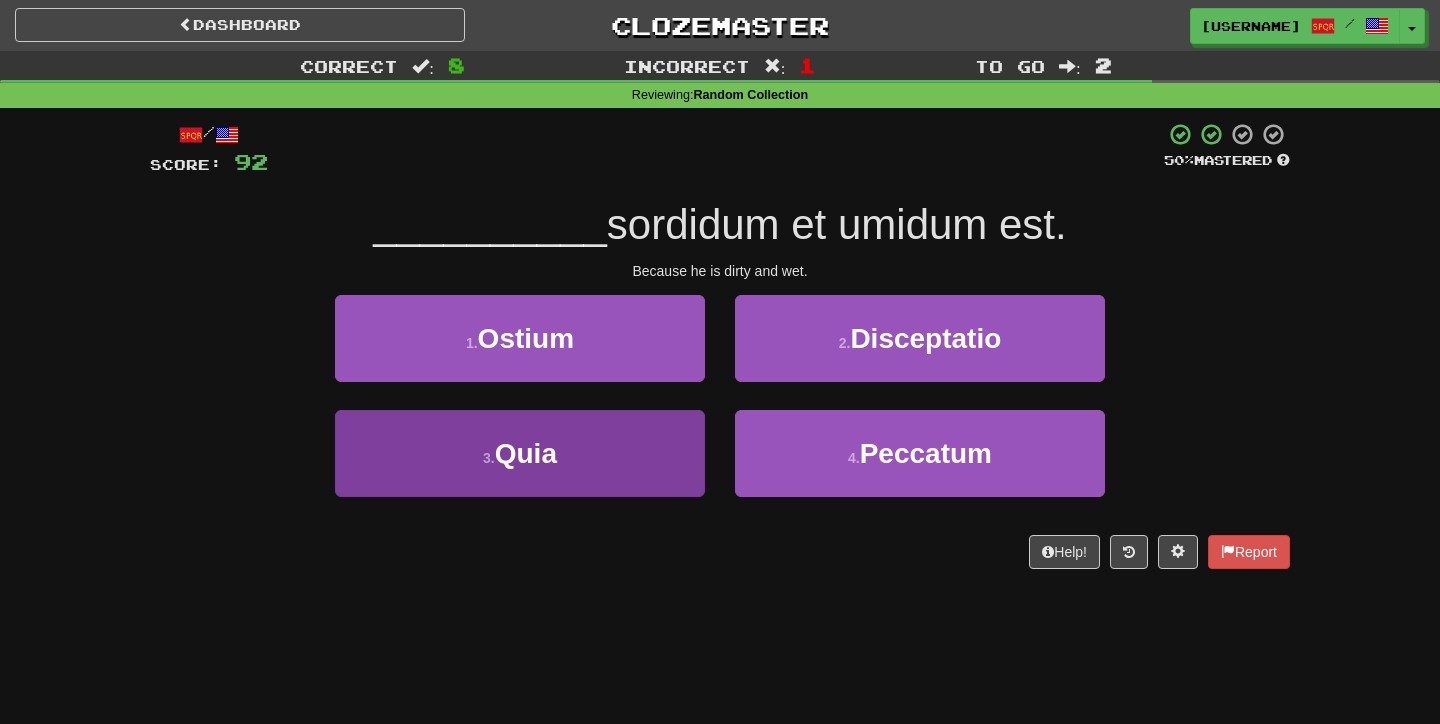 click on "3 .  Quia" at bounding box center (520, 453) 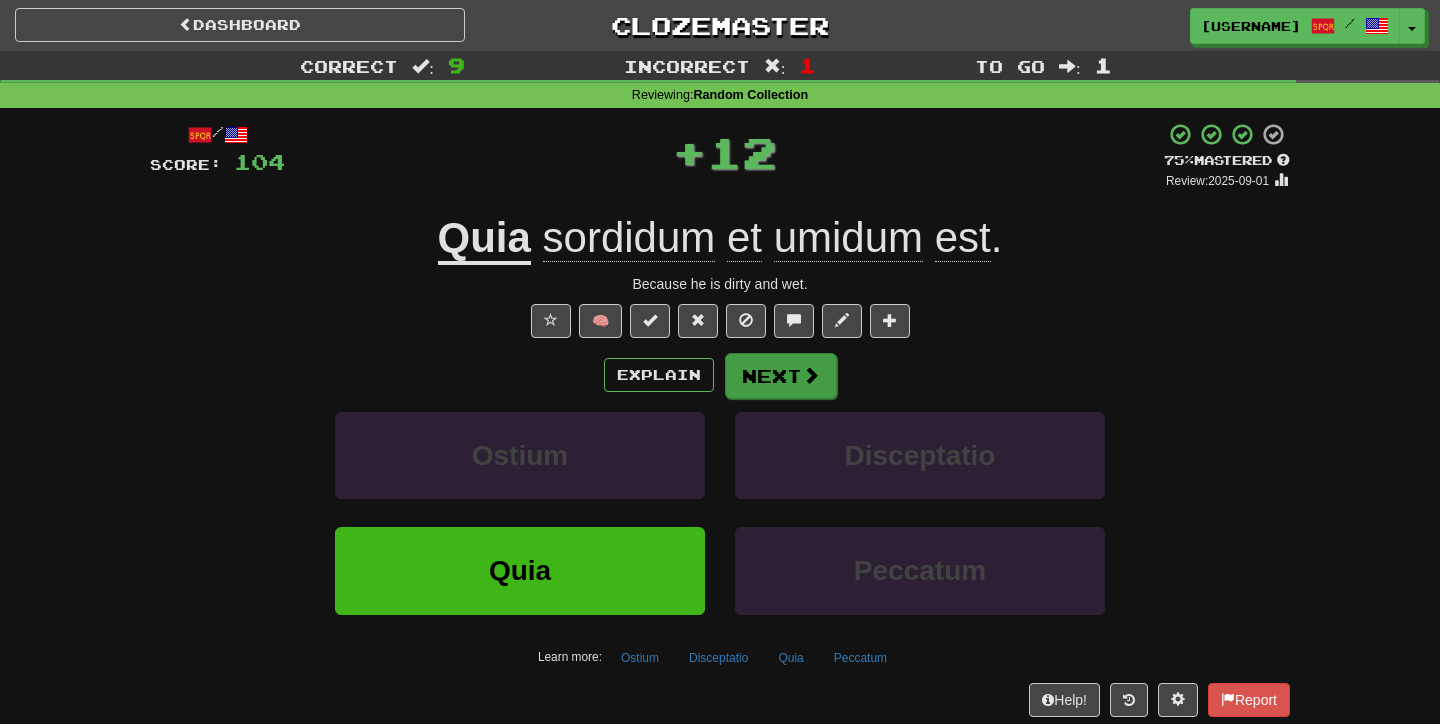 click on "Next" at bounding box center (781, 376) 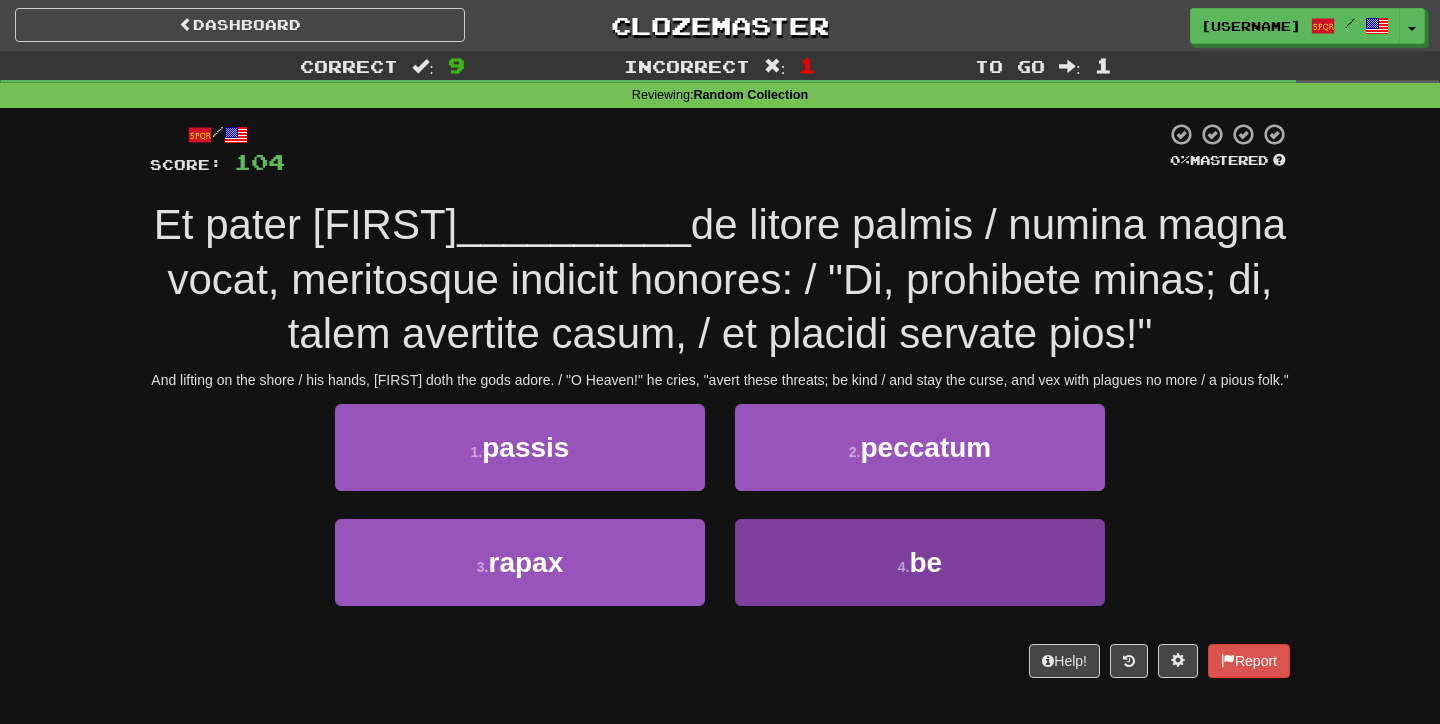 click on "4 .  be" at bounding box center (920, 562) 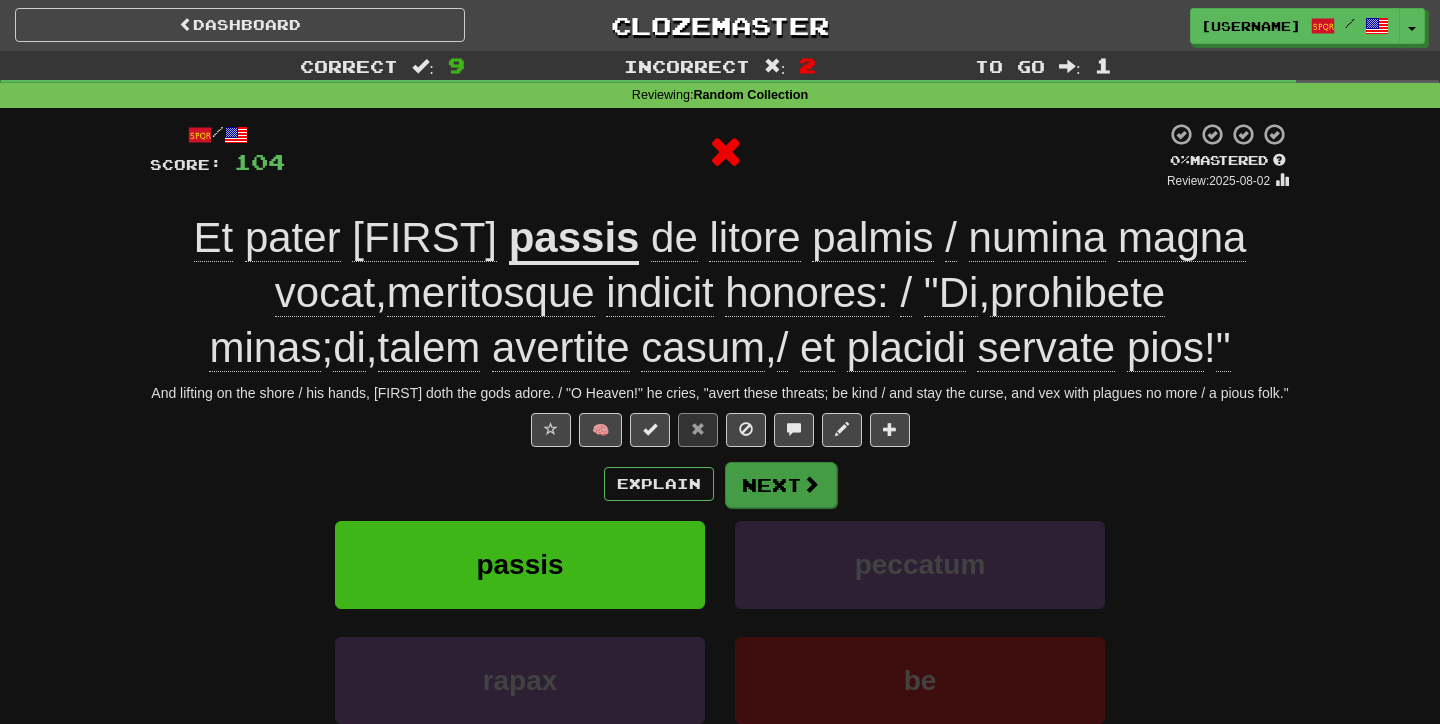 click on "Next" at bounding box center (781, 485) 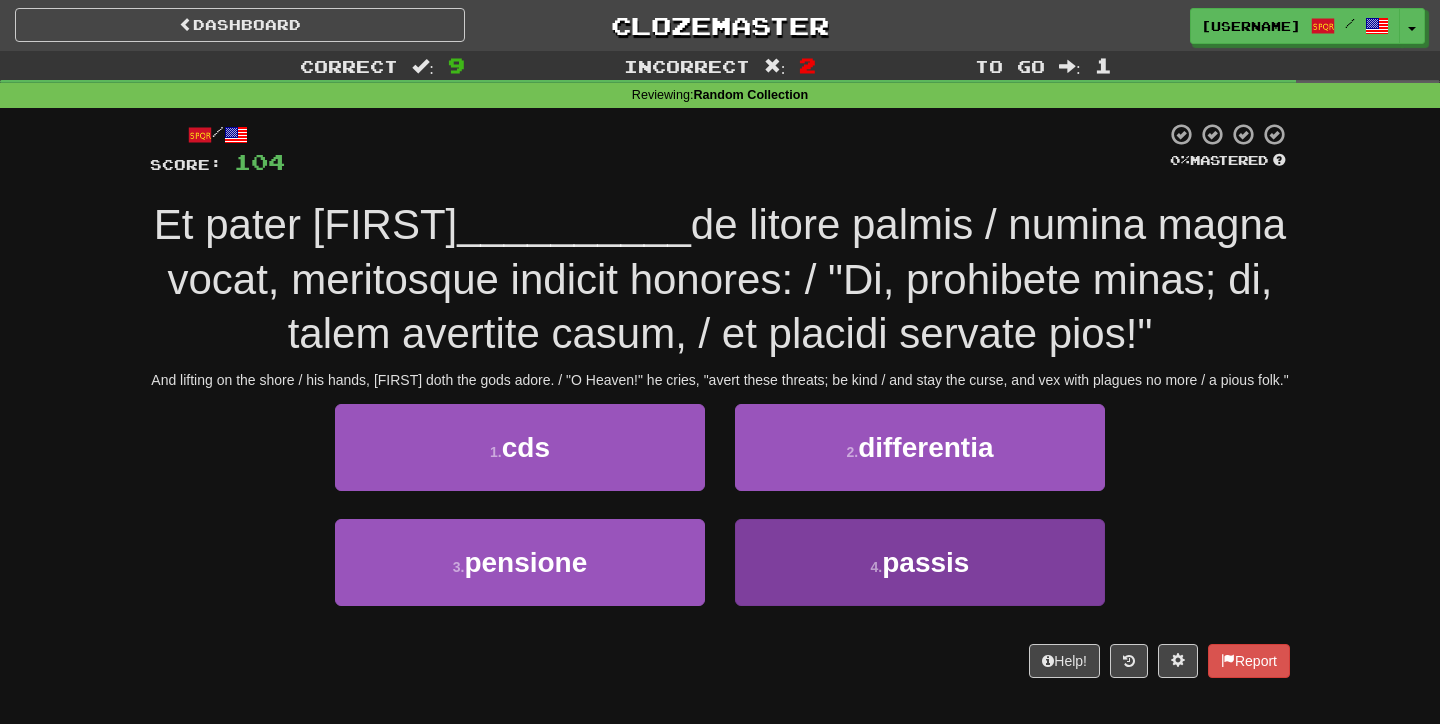 click on "4 .  passis" at bounding box center [920, 562] 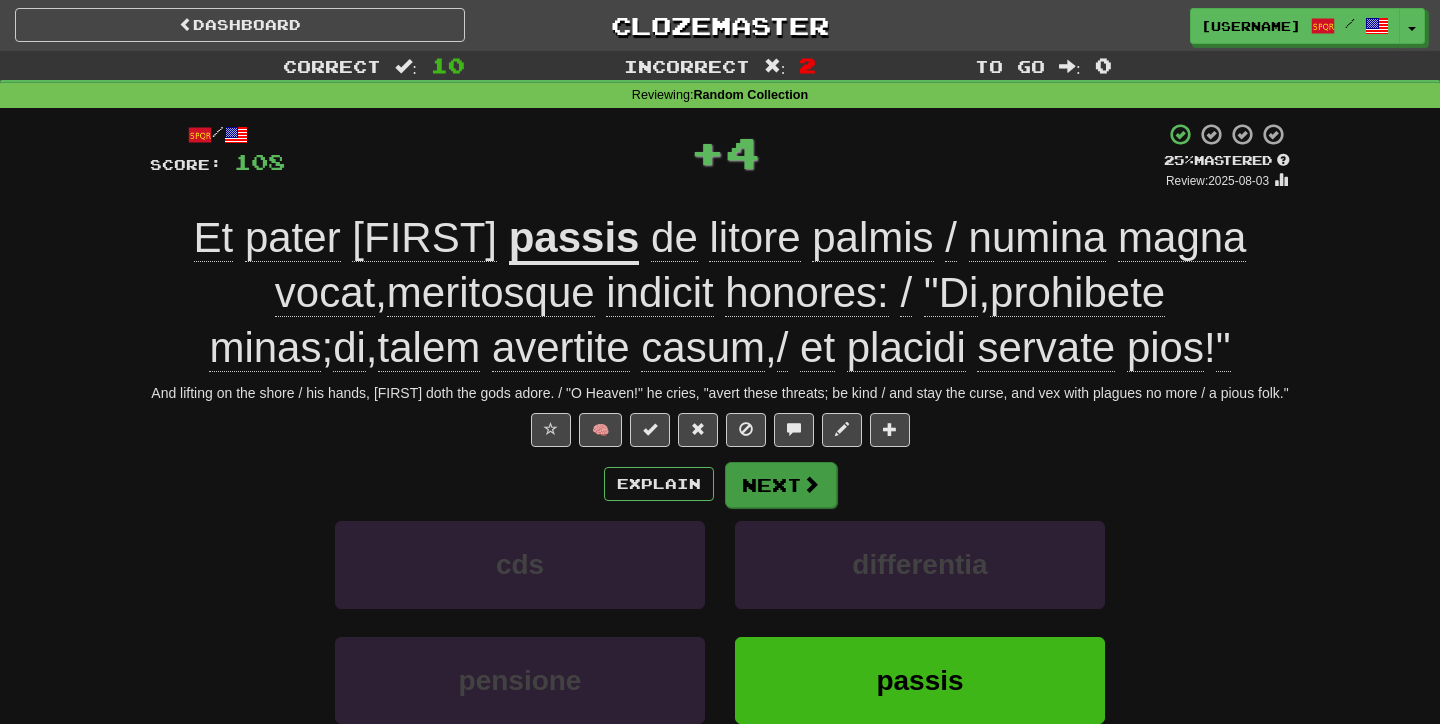 click at bounding box center (811, 484) 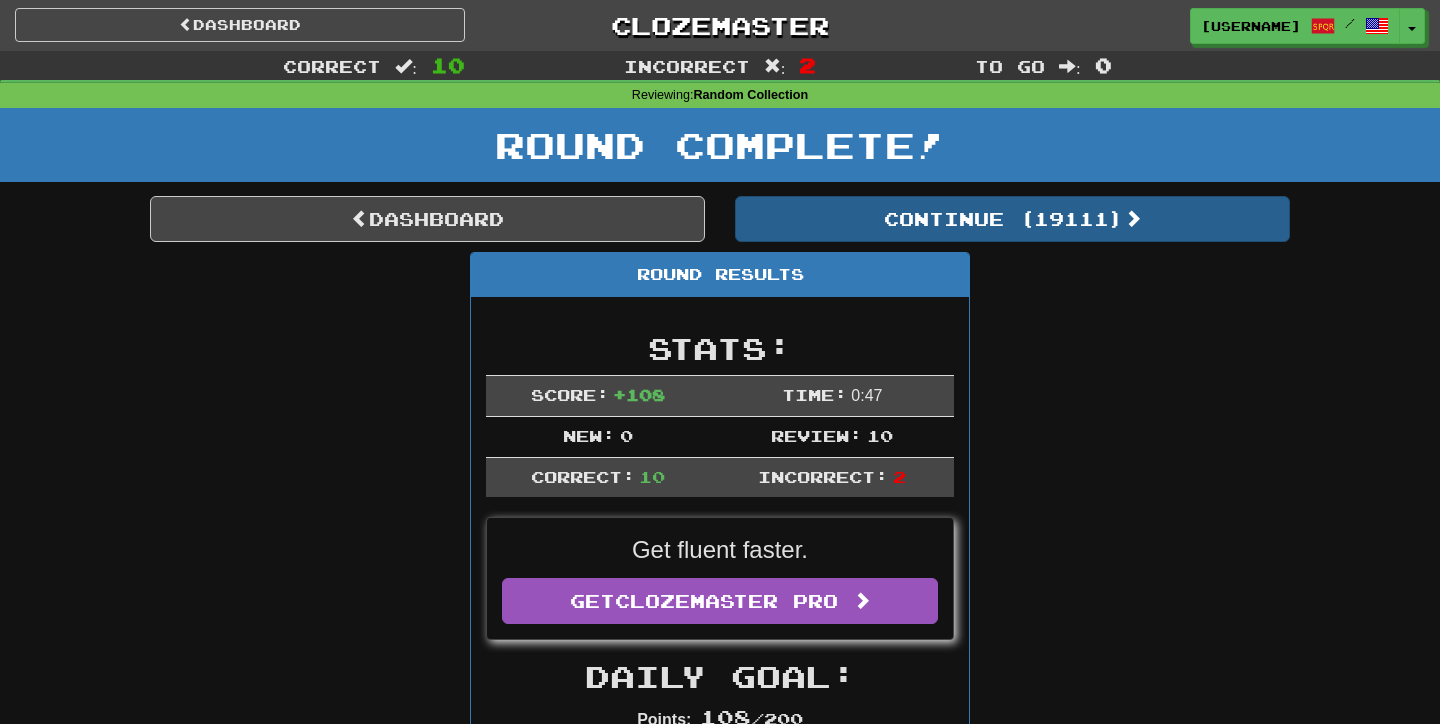 click on "Continue ( 19111 )" at bounding box center (1012, 219) 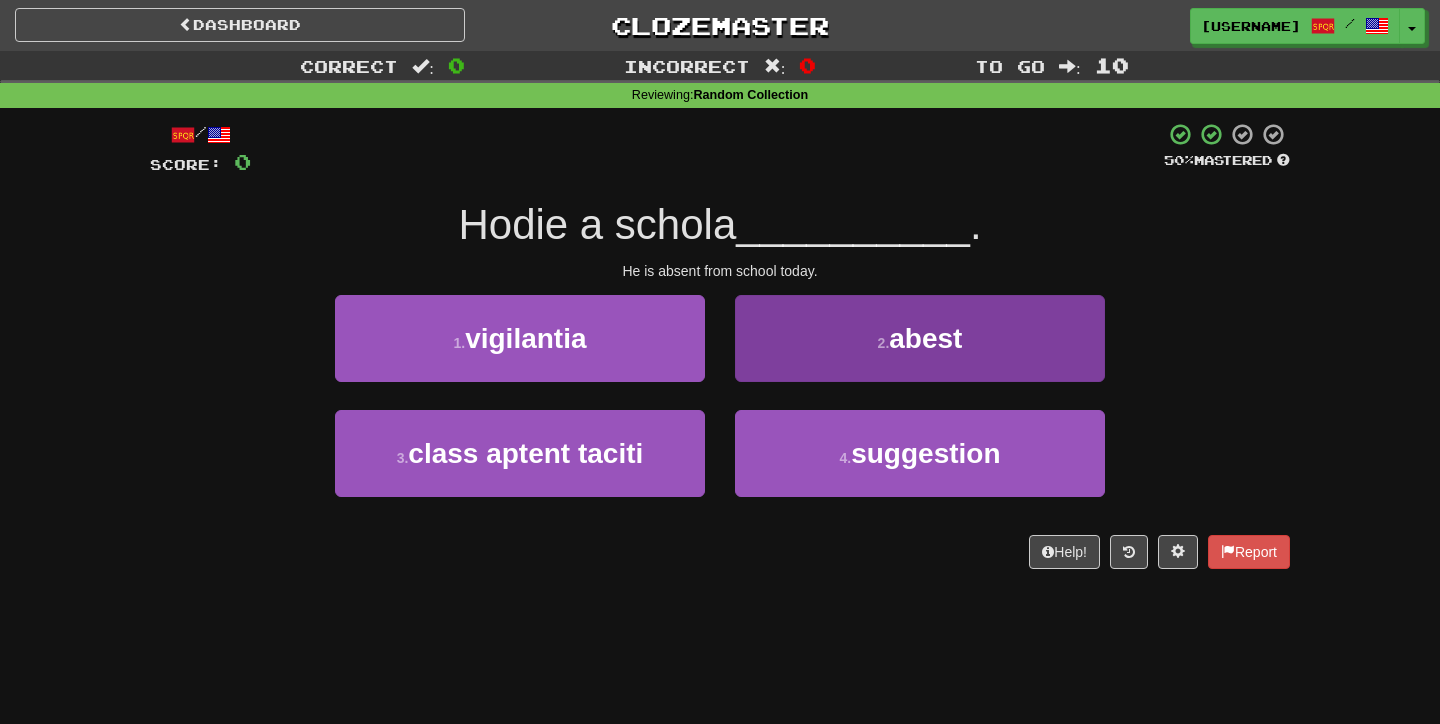 drag, startPoint x: 899, startPoint y: 411, endPoint x: 891, endPoint y: 361, distance: 50.635956 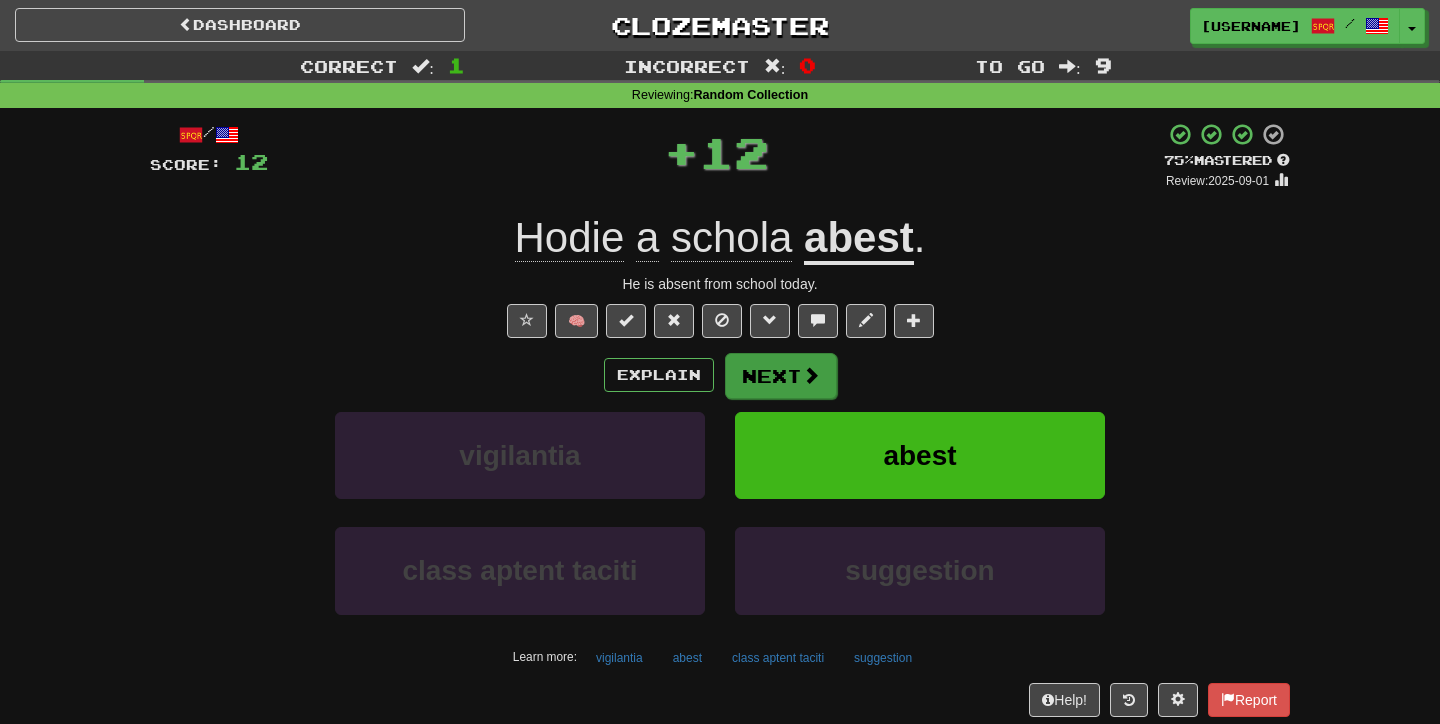 click on "Next" at bounding box center (781, 376) 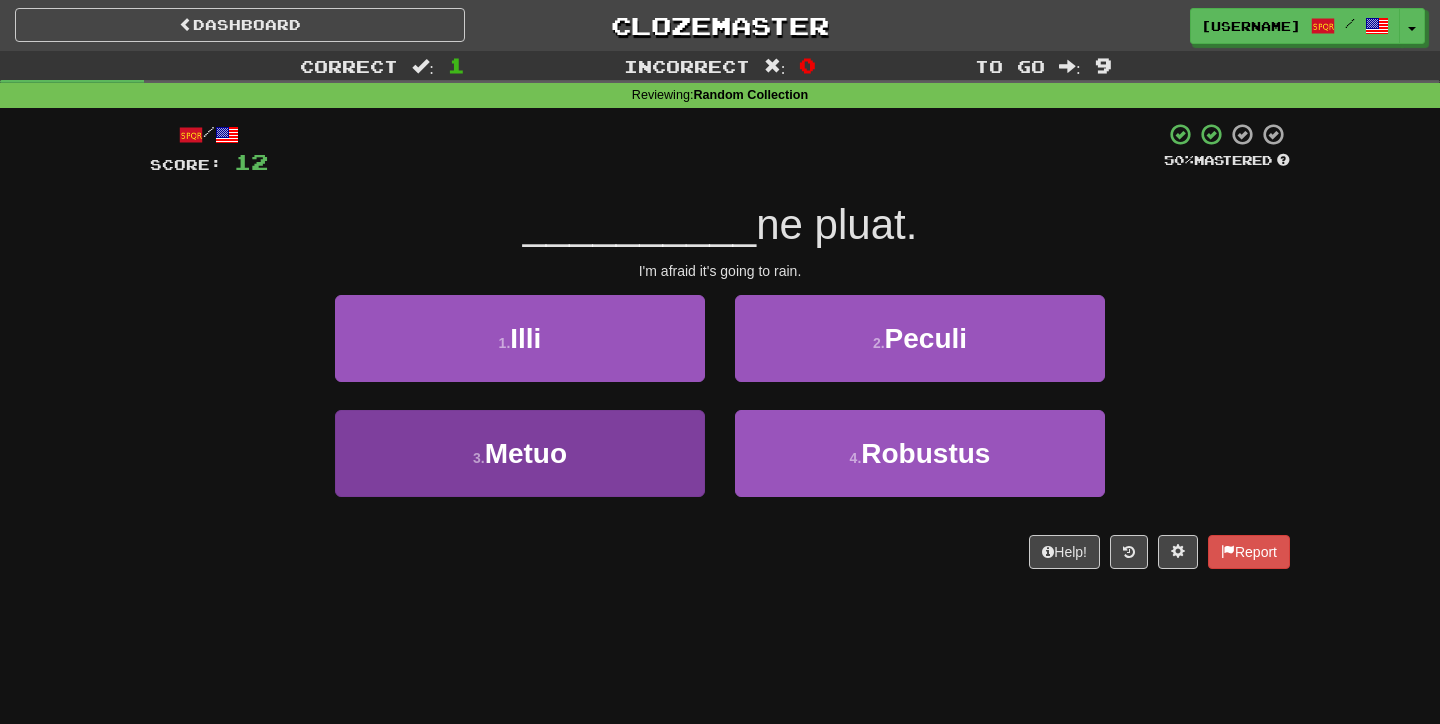 click on "3 .  Metuo" at bounding box center [520, 453] 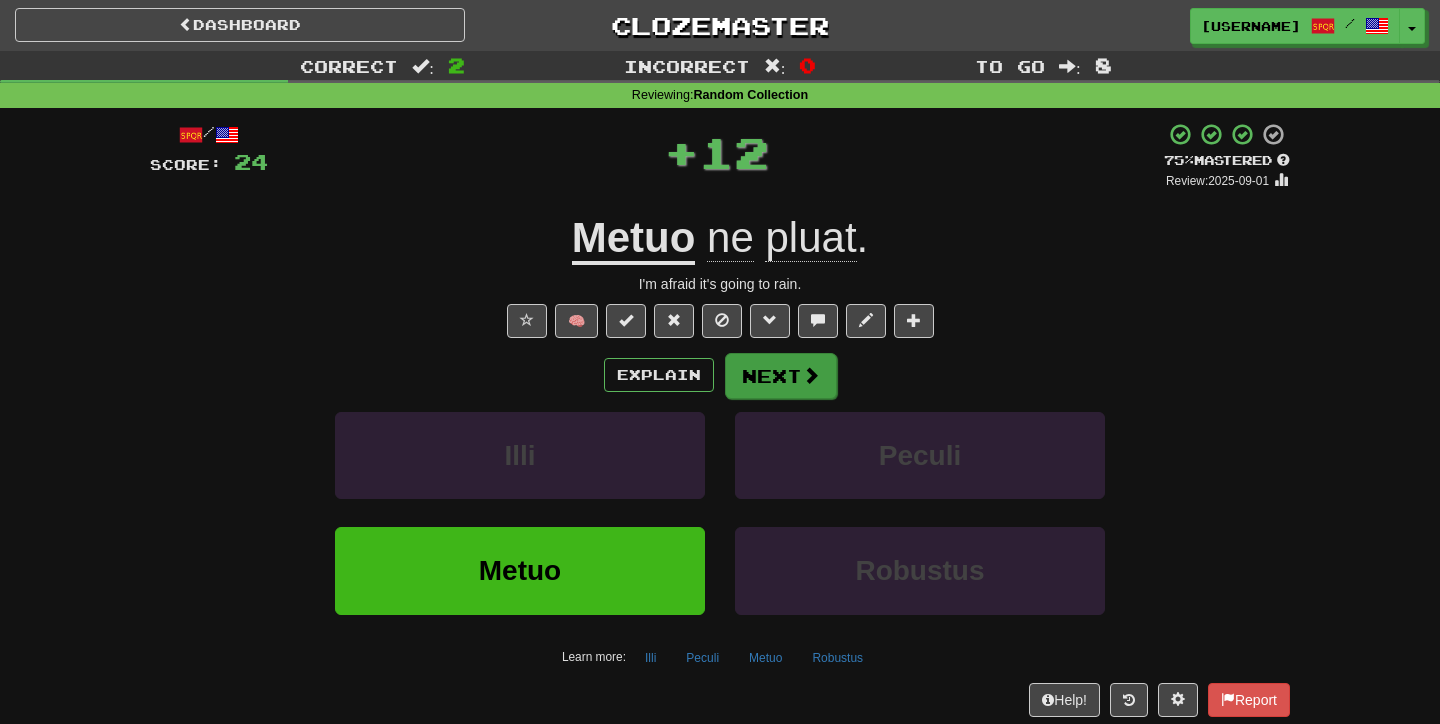 click on "Next" at bounding box center [781, 376] 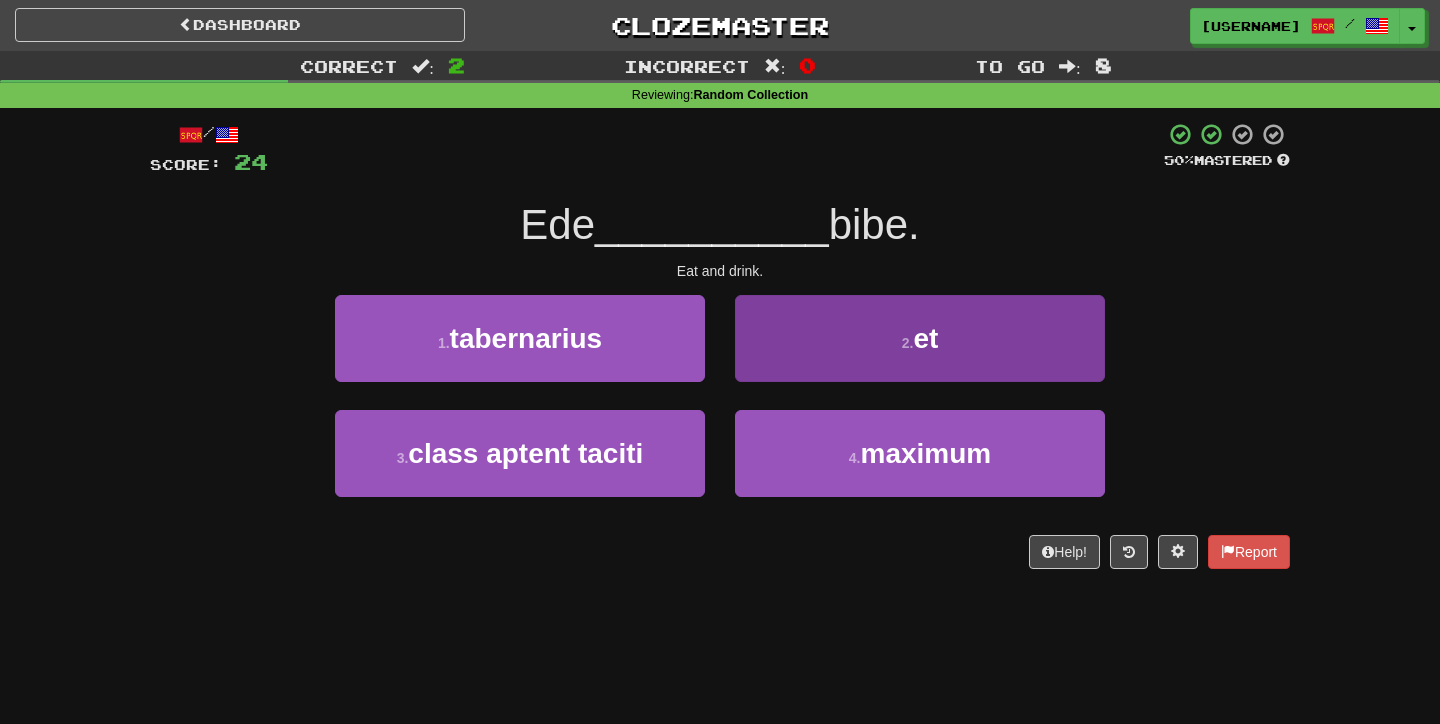 click on "2 .  et" at bounding box center (920, 338) 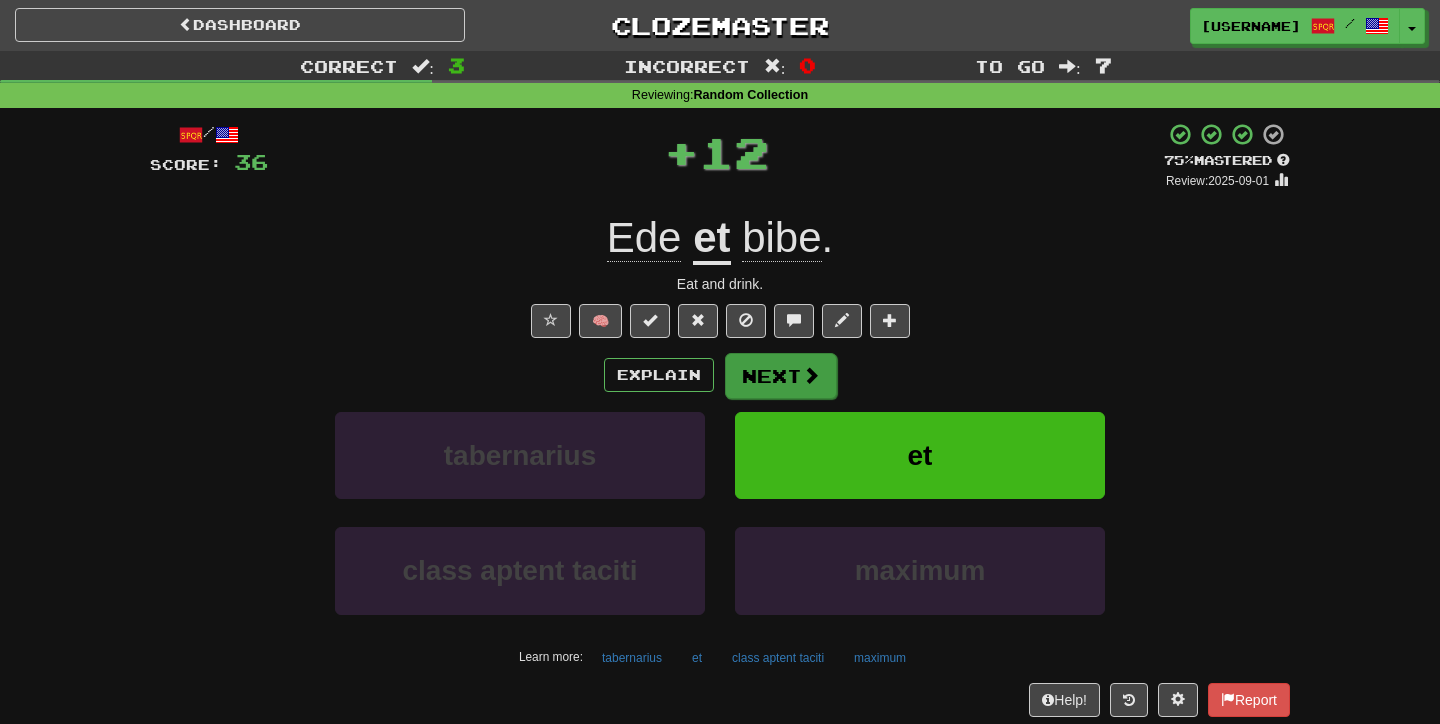 click on "Next" at bounding box center (781, 376) 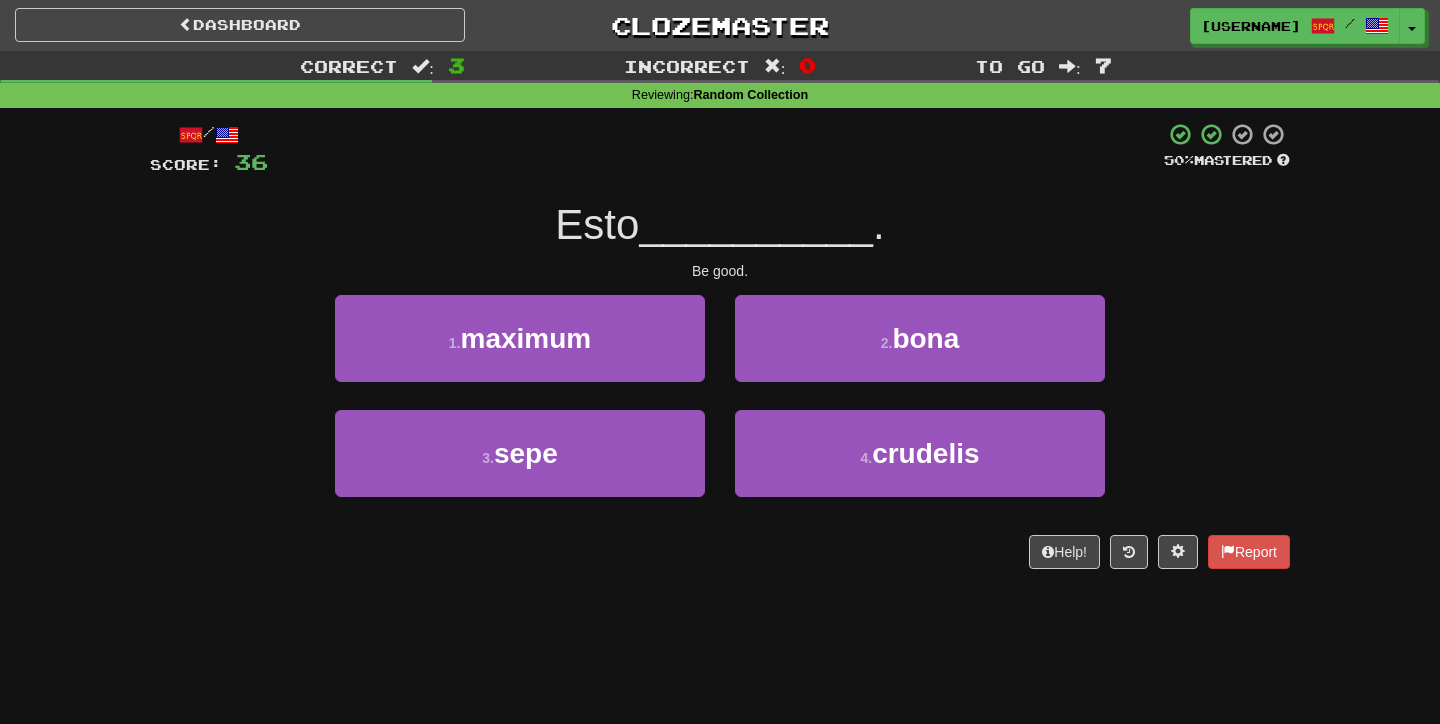 click on "2 .  bona" at bounding box center (920, 338) 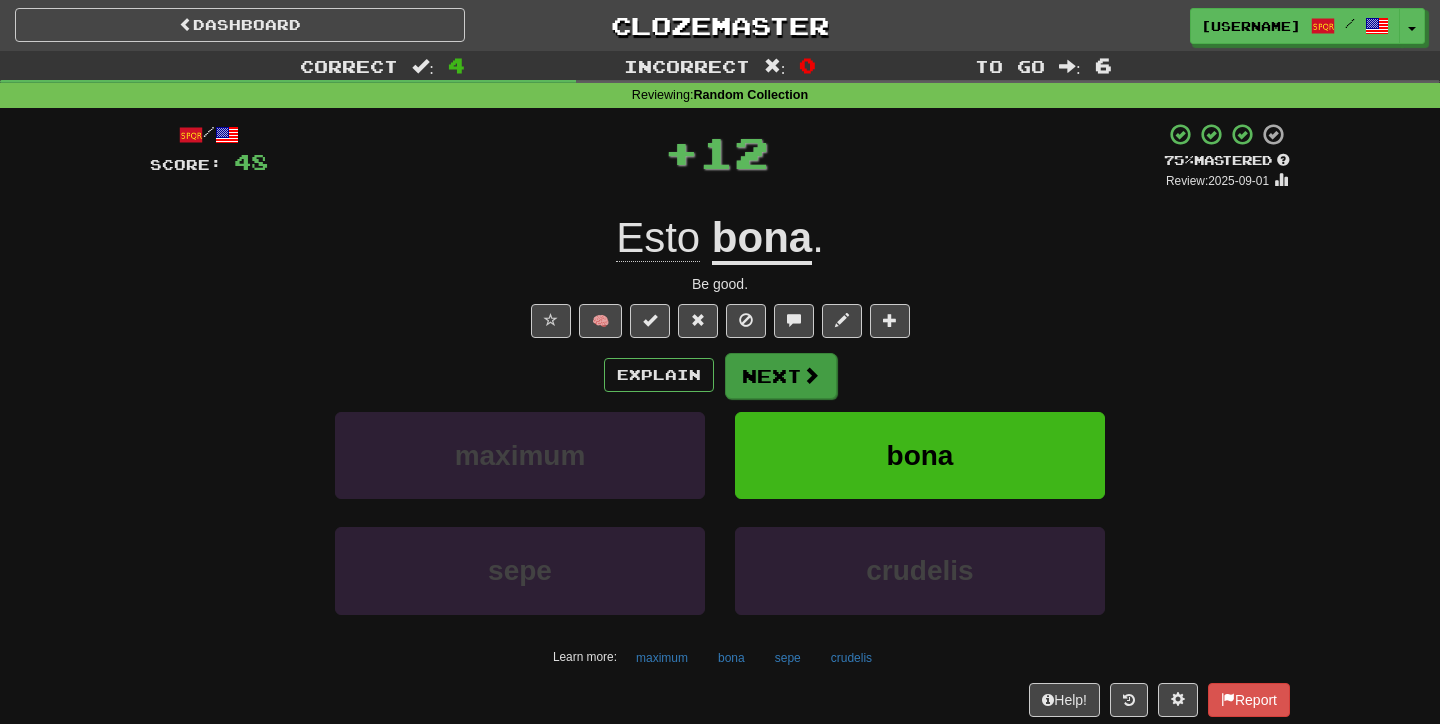 click on "Next" at bounding box center [781, 376] 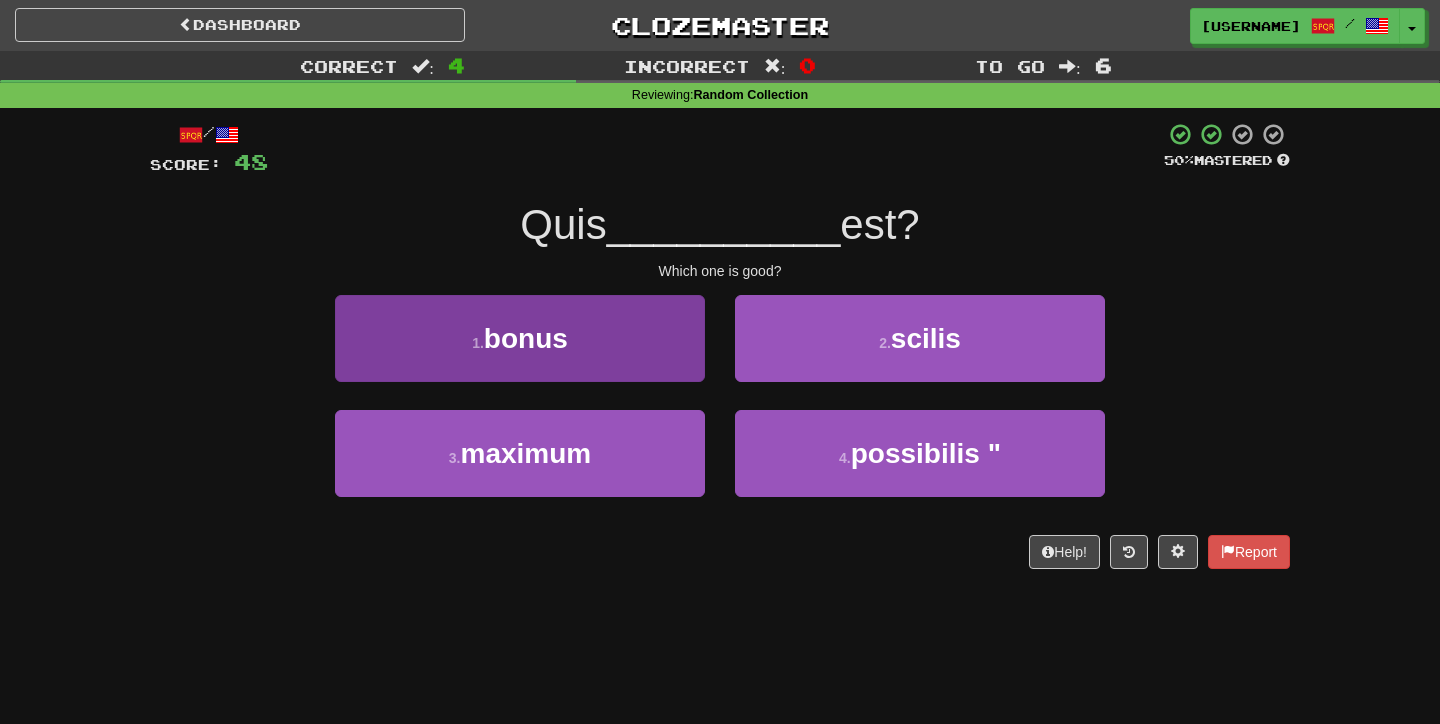click on "1 .  bonus" at bounding box center (520, 338) 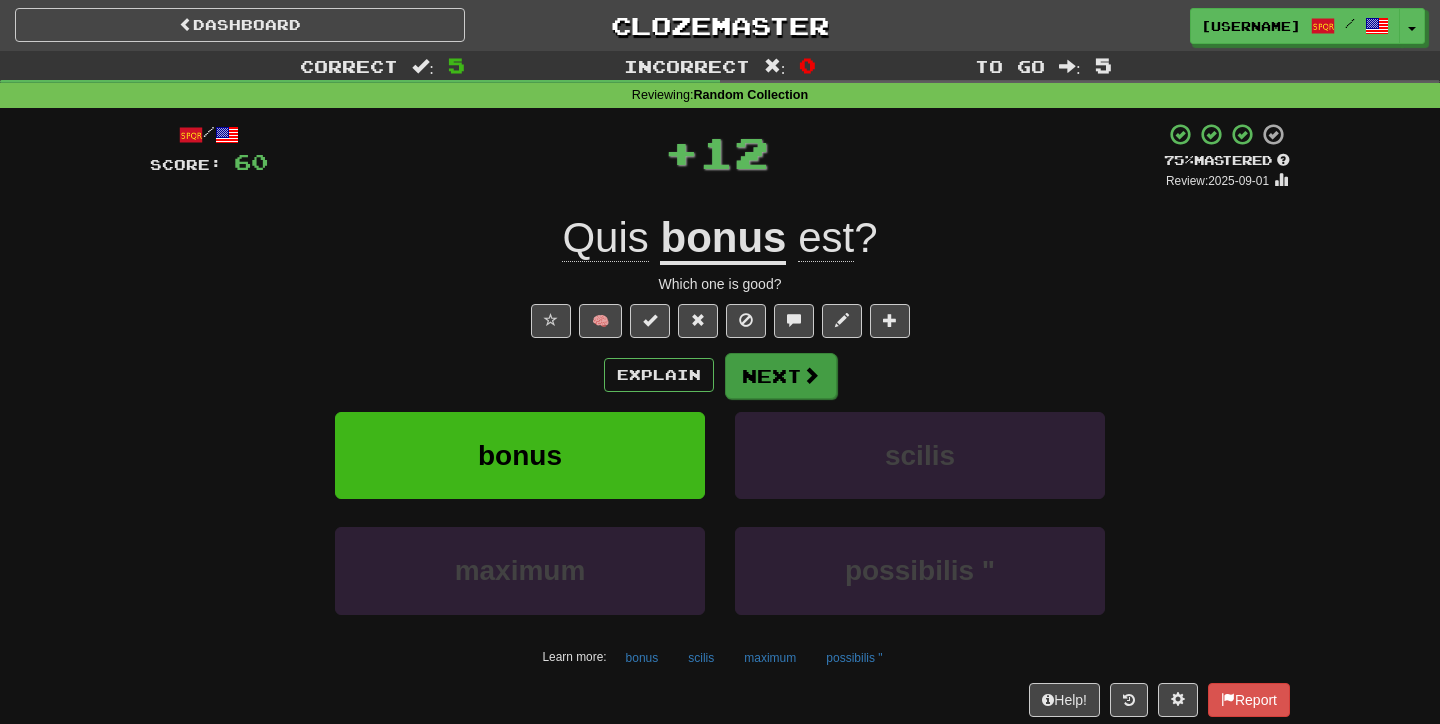 click on "Next" at bounding box center (781, 376) 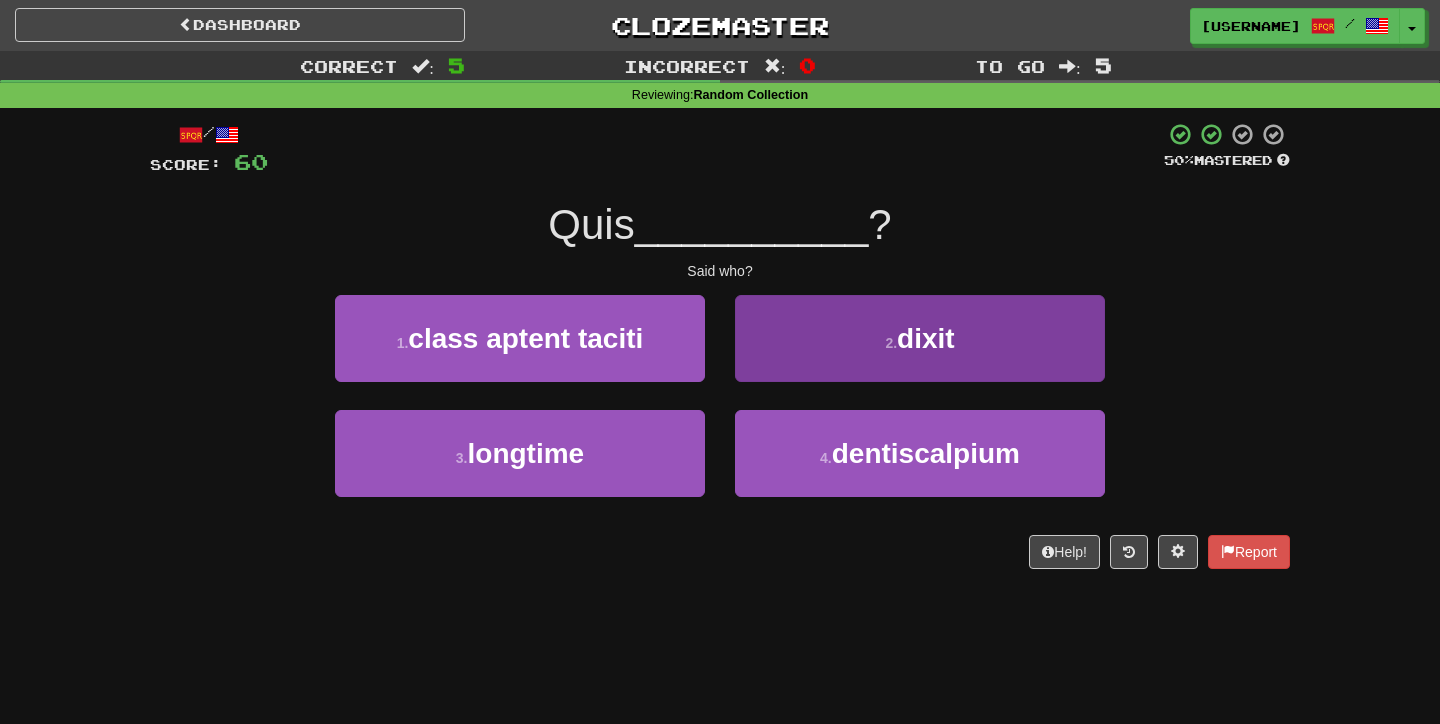 click on "2 .  dixit" at bounding box center [920, 338] 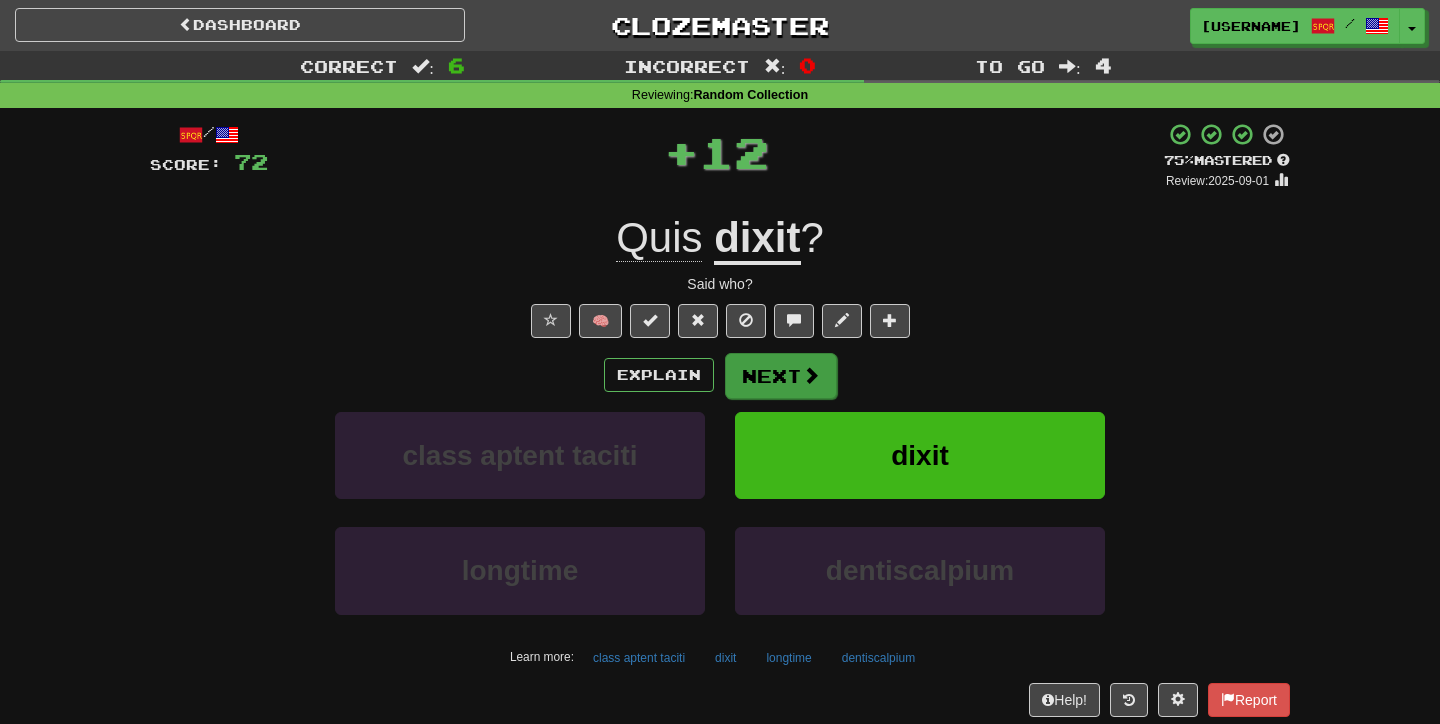 click on "Next" at bounding box center [781, 376] 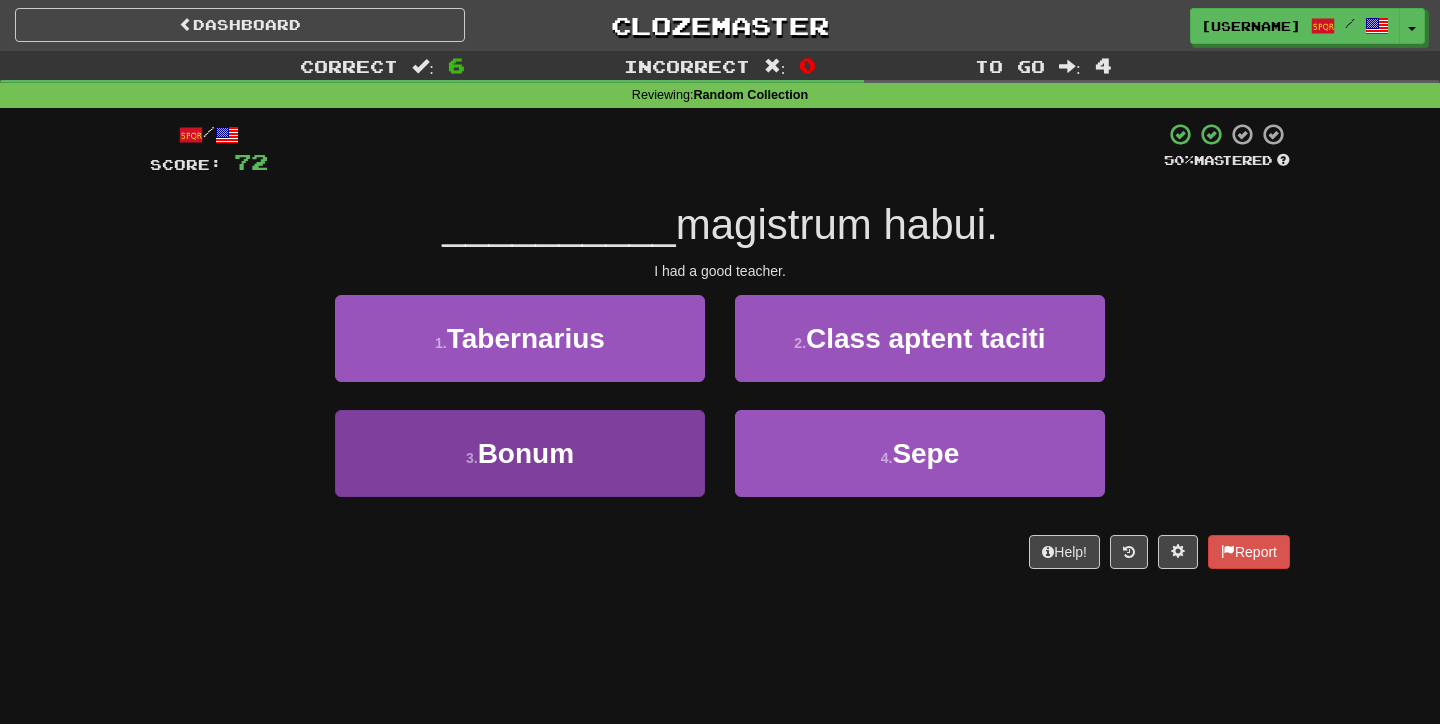click on "3 .  Bonum" at bounding box center (520, 453) 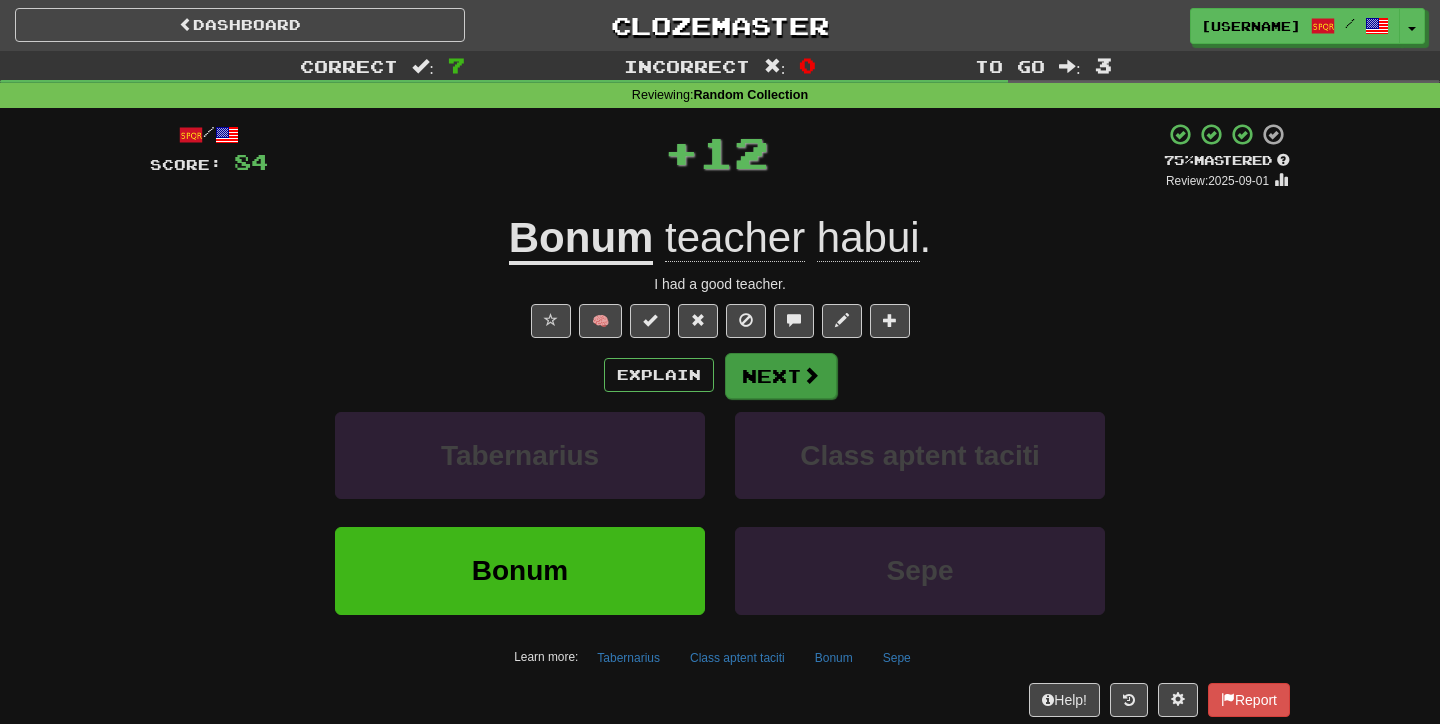 click on "Next" at bounding box center (781, 376) 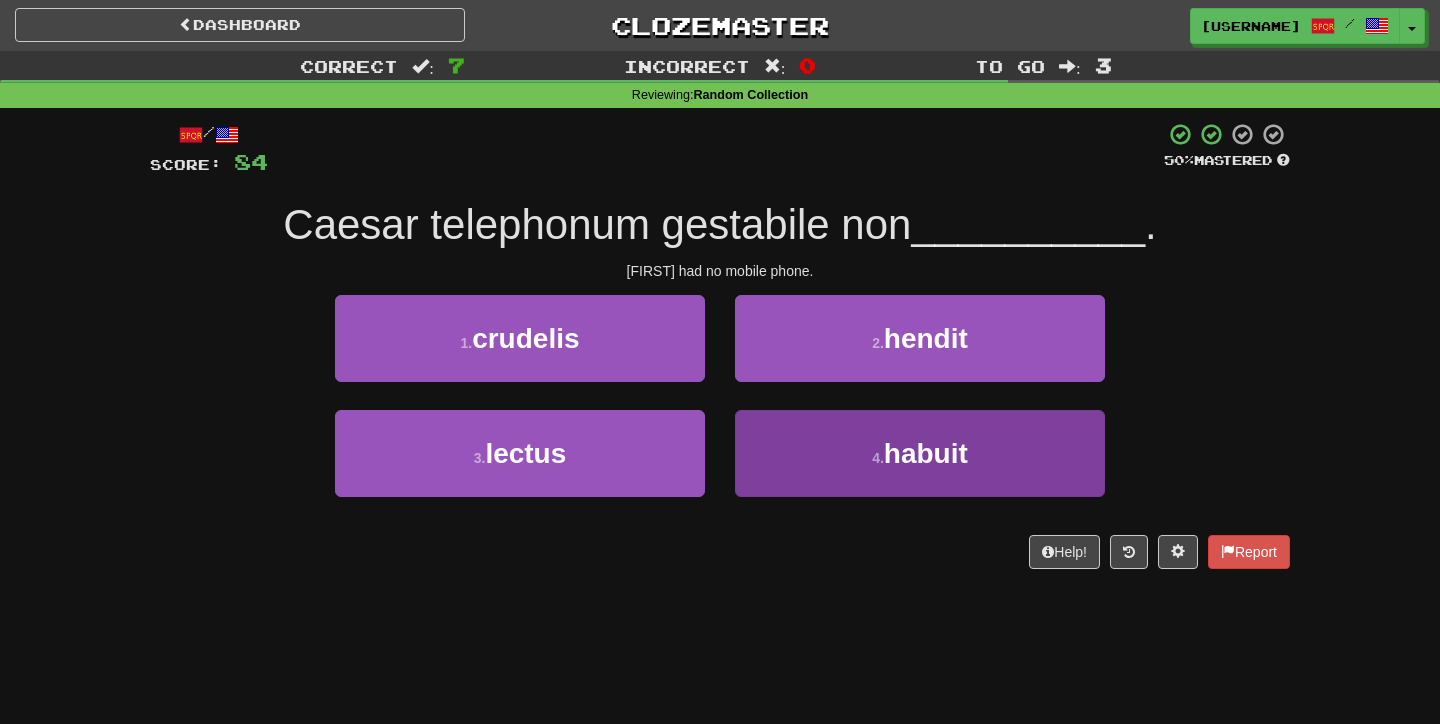 click on "4 .  habuit" at bounding box center [920, 453] 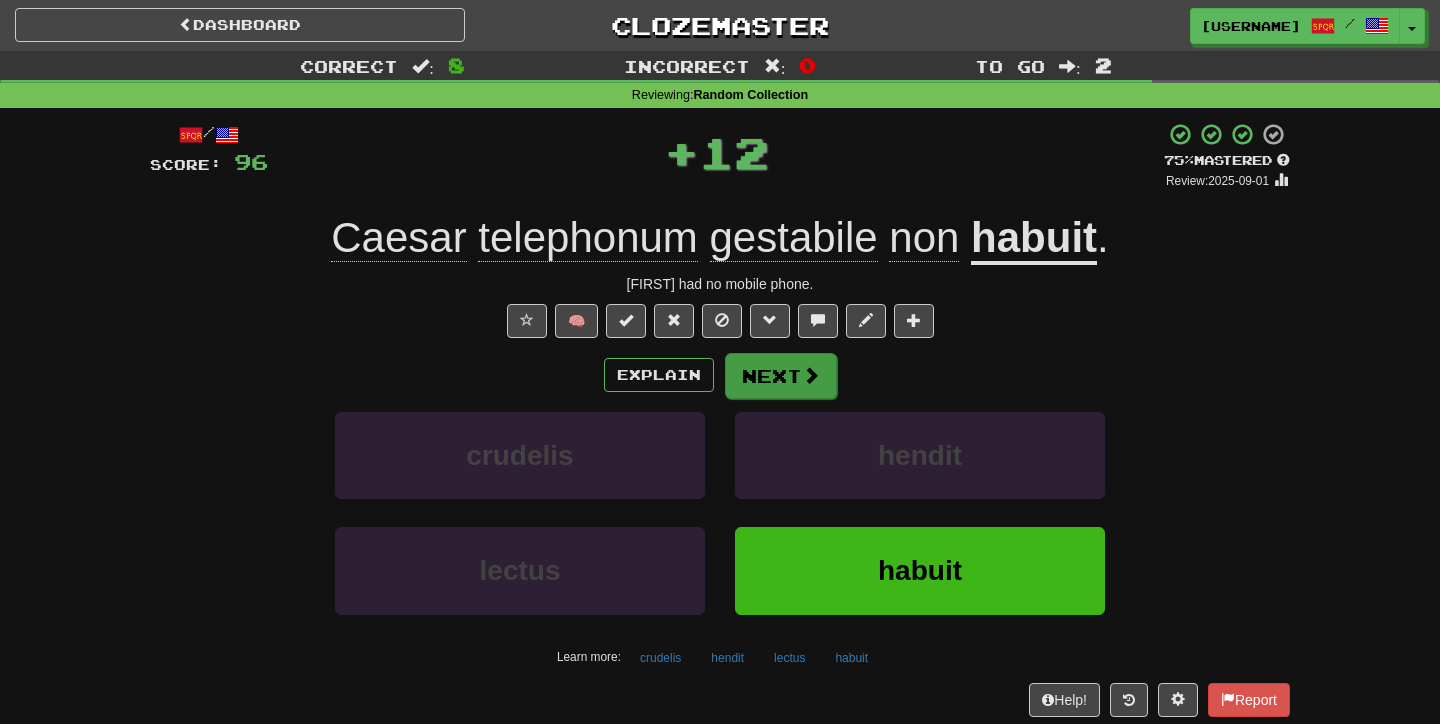 click at bounding box center [811, 375] 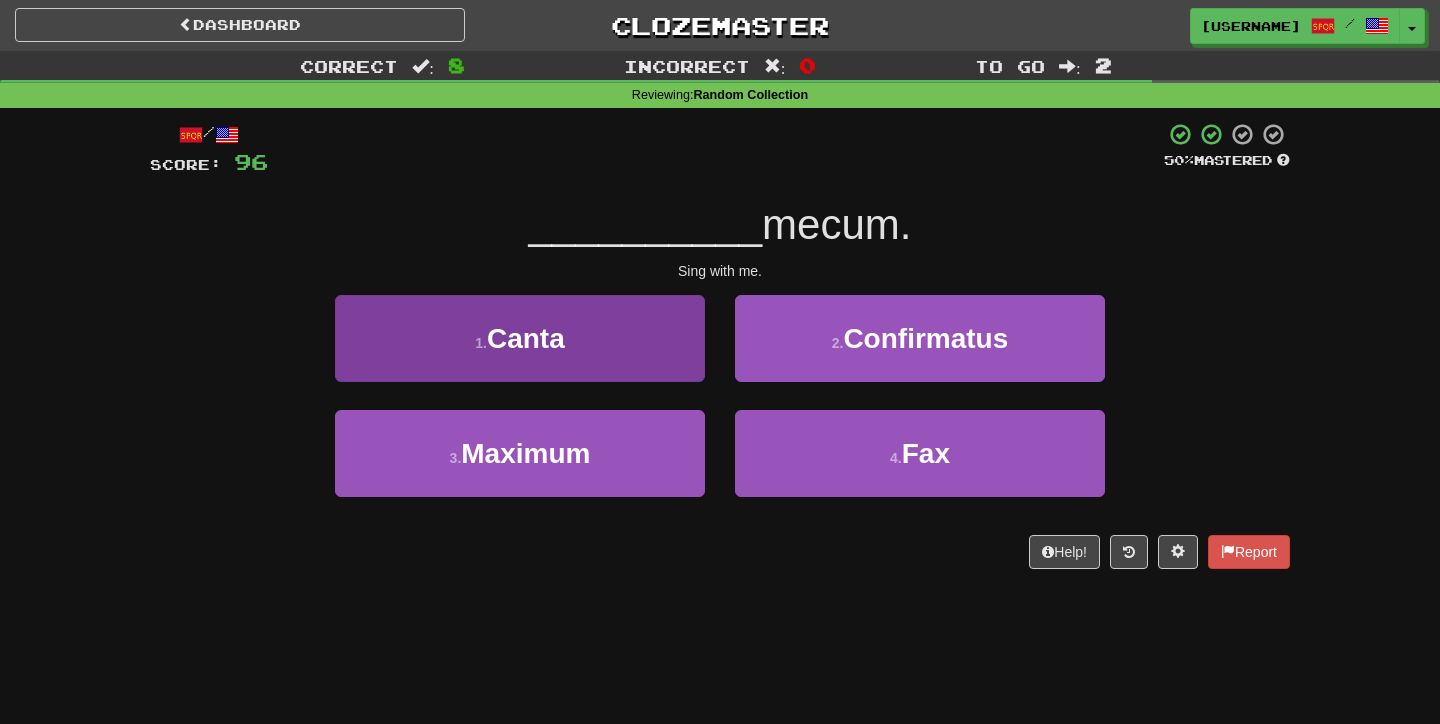 click on "1 .  Canta" at bounding box center (520, 338) 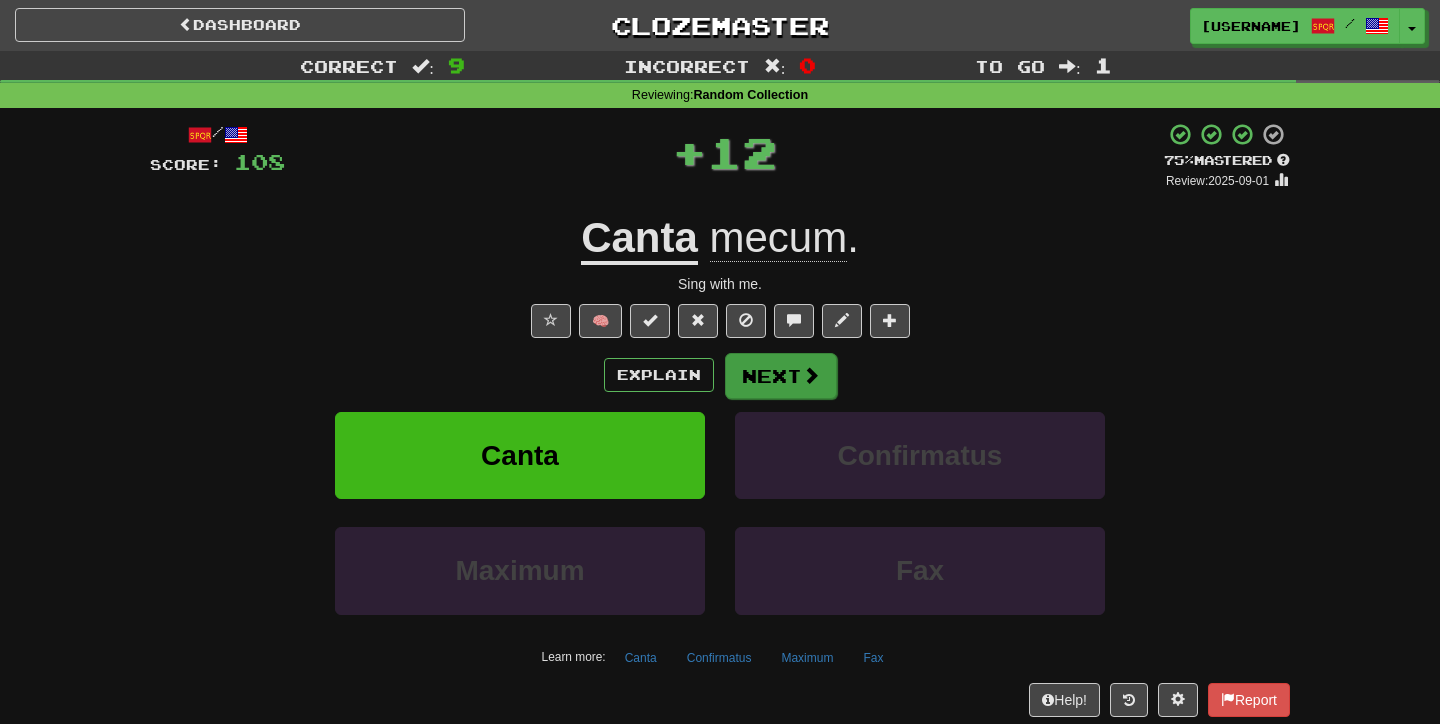 click on "Next" at bounding box center [781, 376] 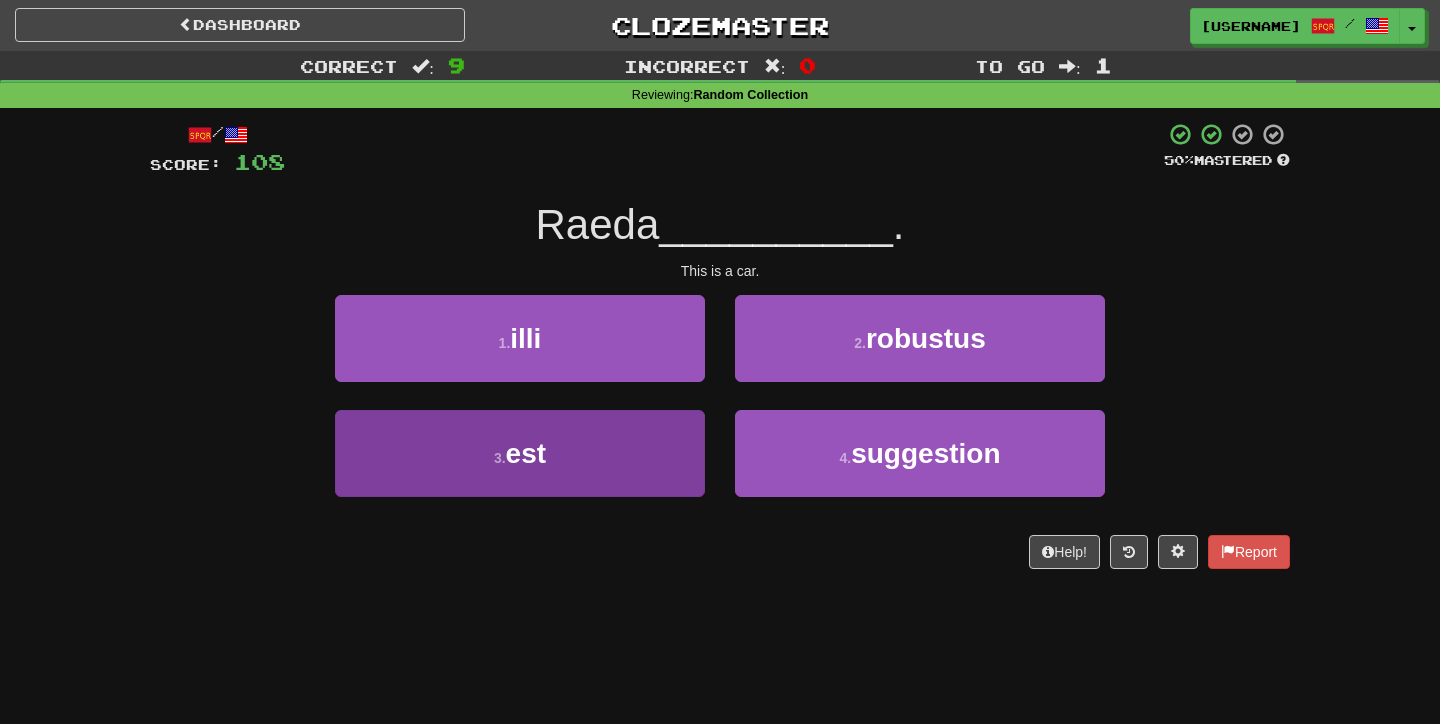 click on "3 .  est" at bounding box center (520, 453) 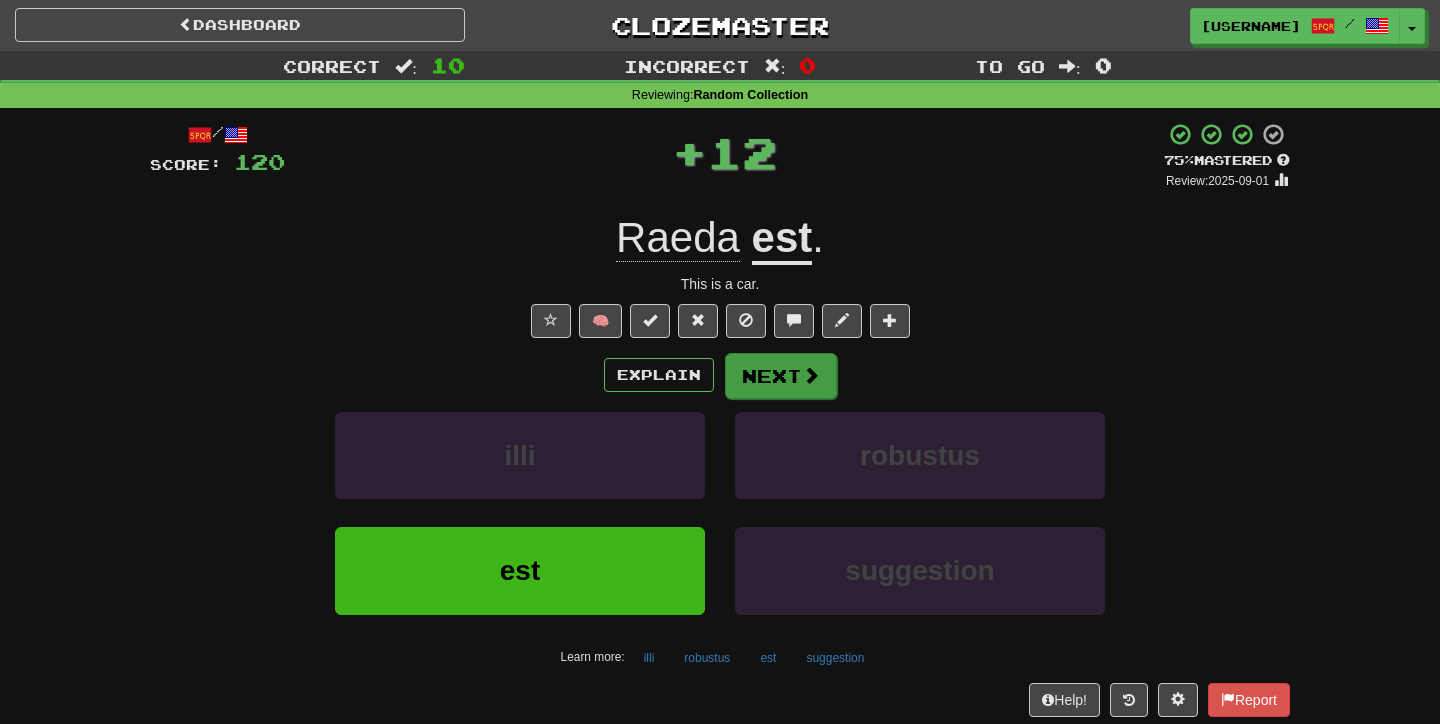 click on "Next" at bounding box center (781, 376) 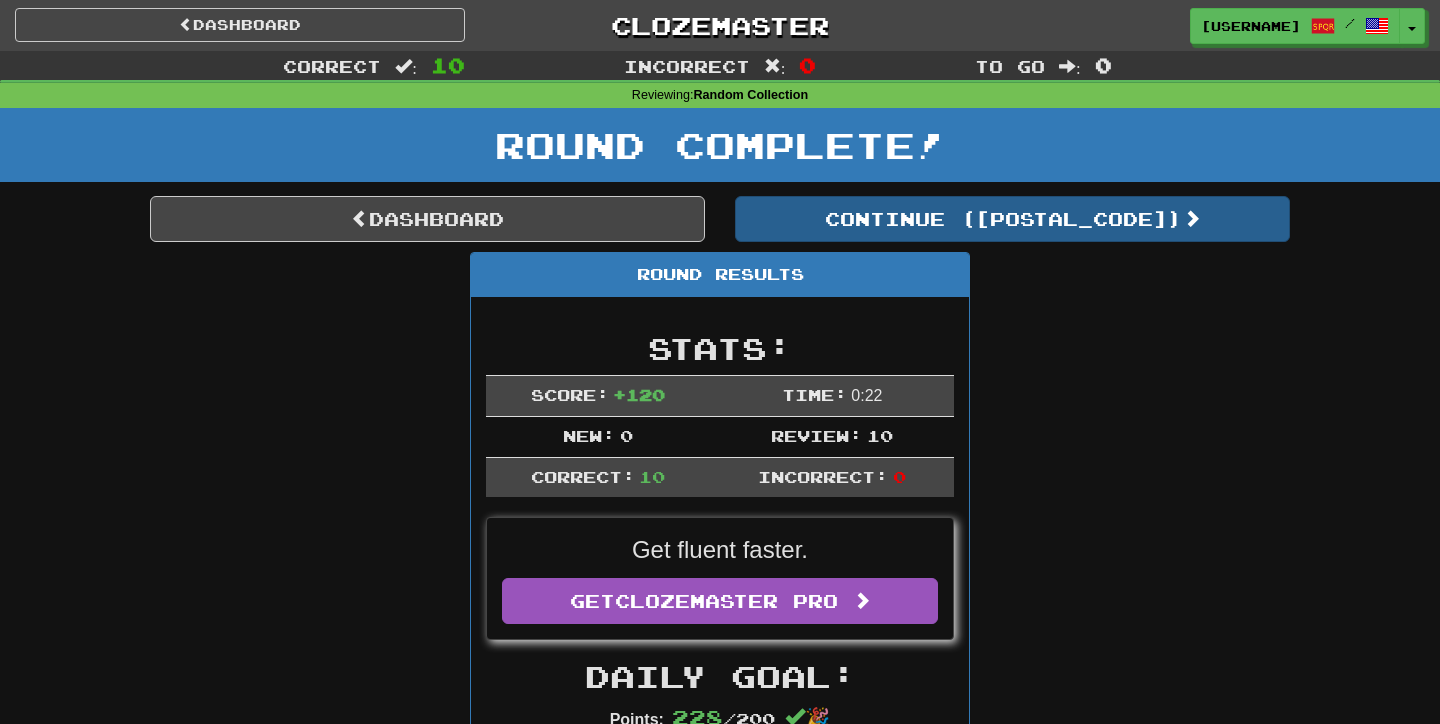 click on "Continue ( 19101 )" at bounding box center (1012, 219) 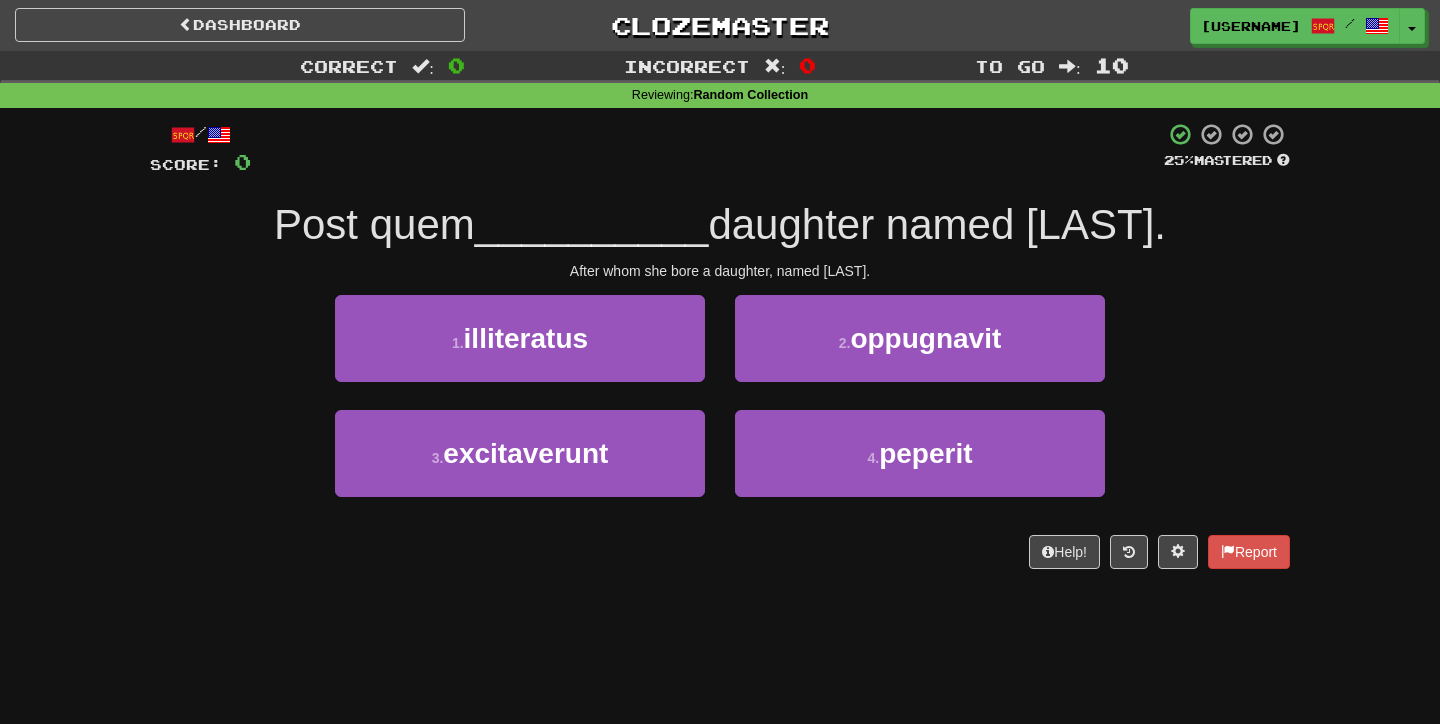 click on "After whom she bore a daughter, named Dina." at bounding box center (720, 271) 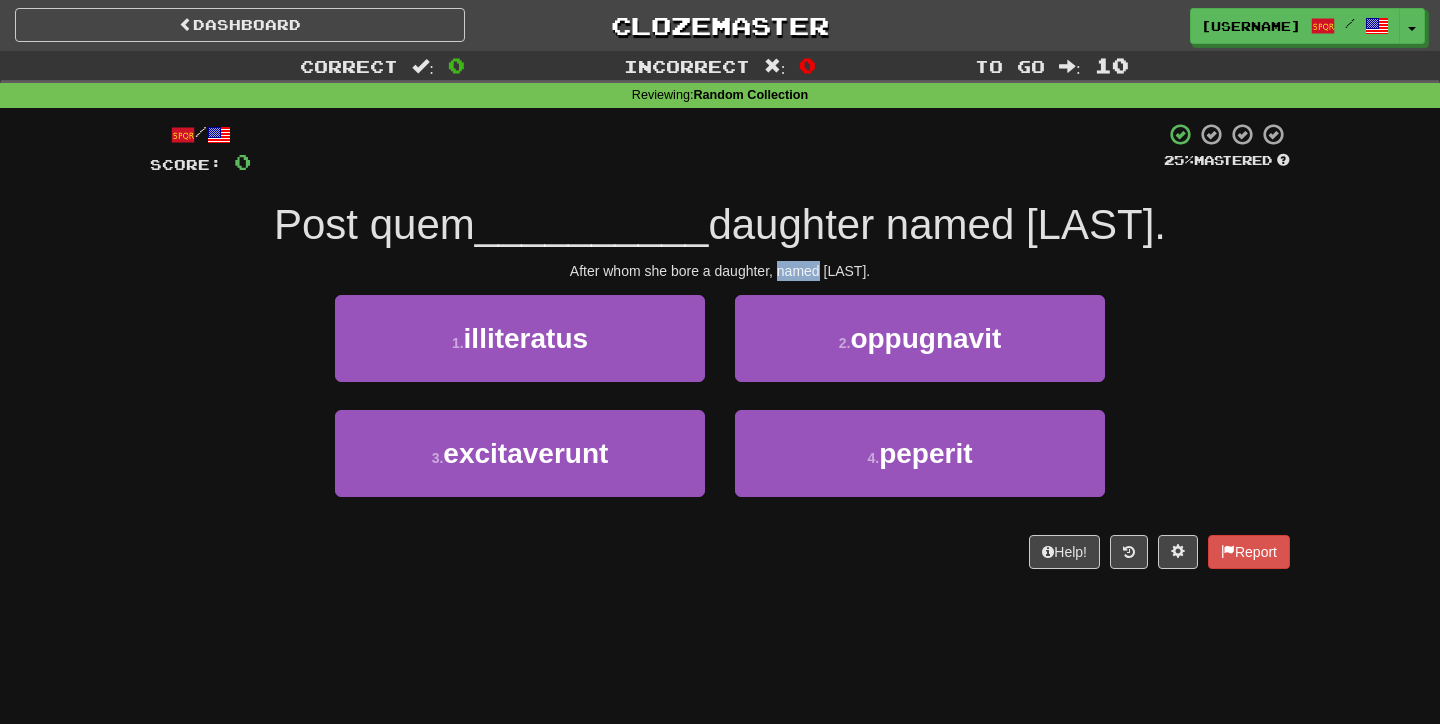 click on "After whom she bore a daughter, named Dina." at bounding box center (720, 271) 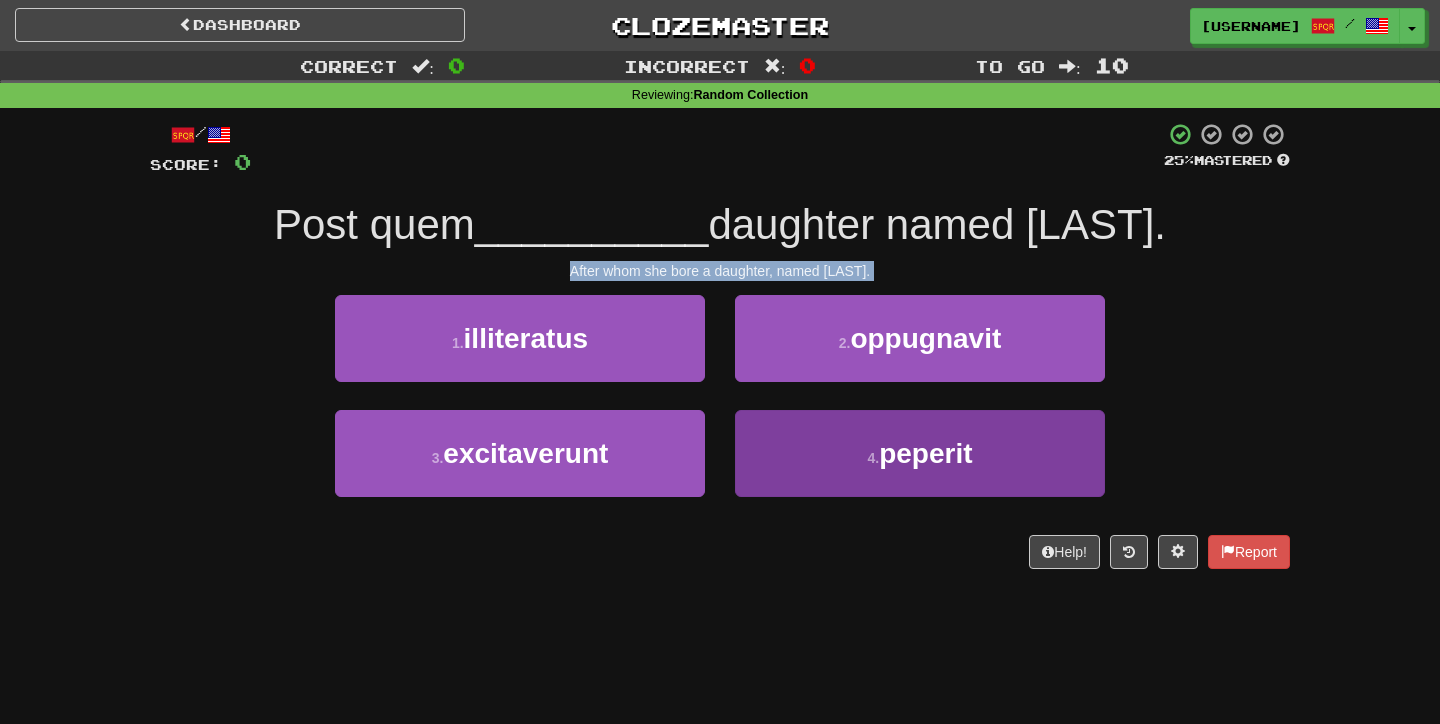 click on "4 .  peperit" at bounding box center (920, 453) 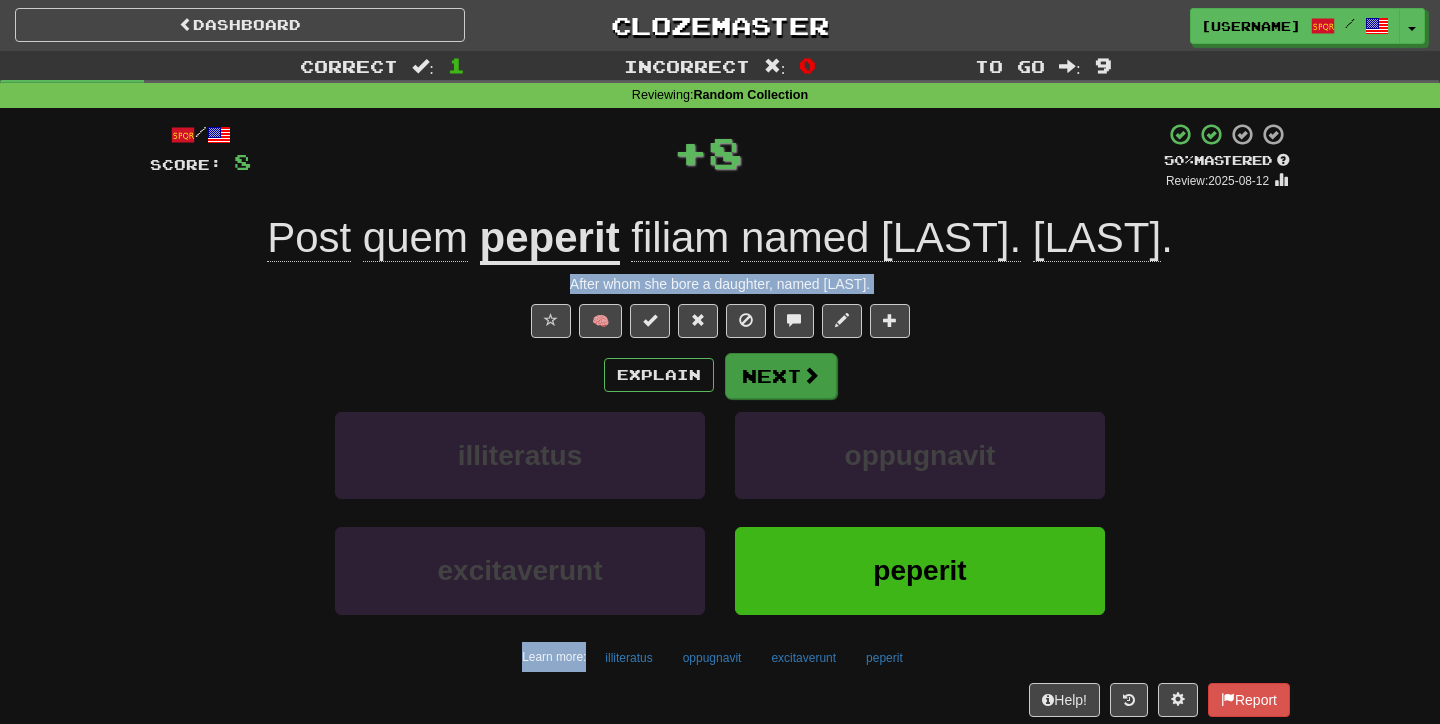 click on "Next" at bounding box center [781, 376] 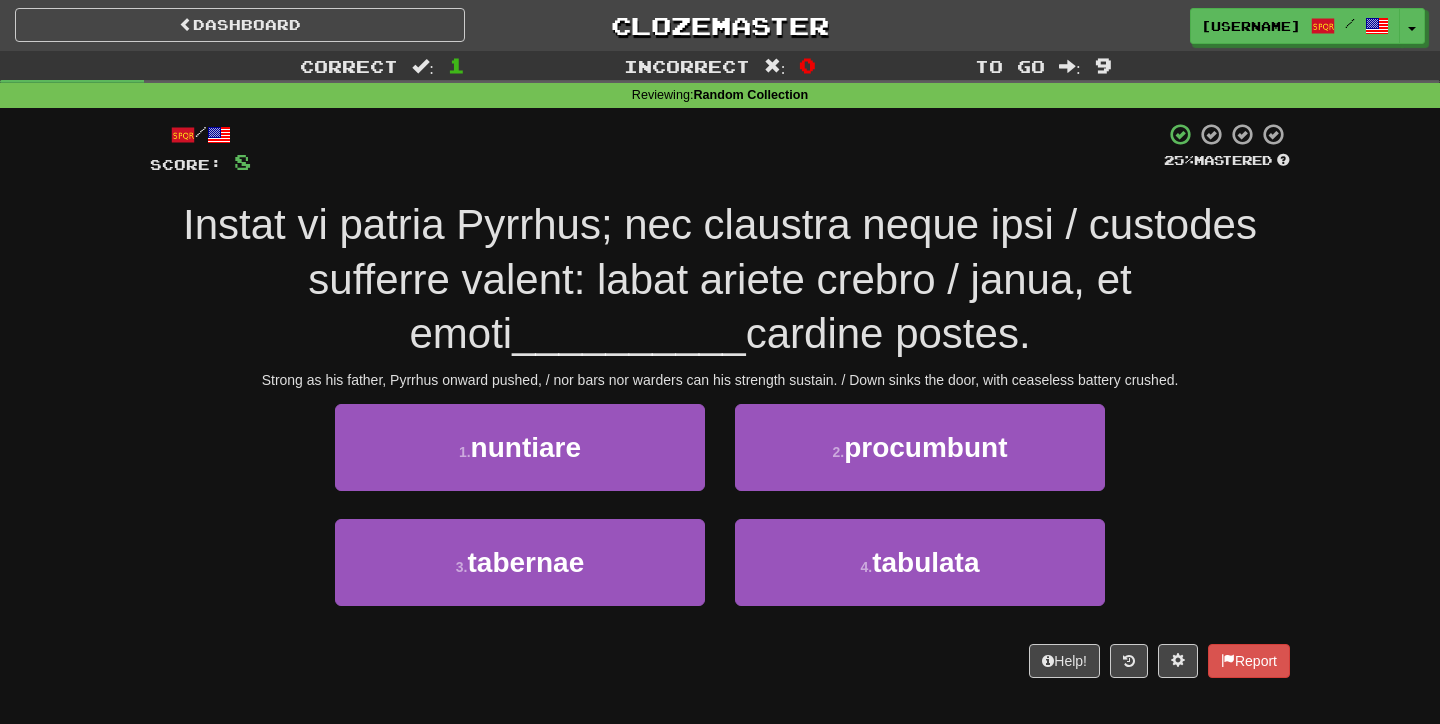 click on "Instat vi patria Pyrrhus; nec claustra neque ipsi / custodes sufferre valent: labat ariete crebro / janua, et emoti" at bounding box center (720, 279) 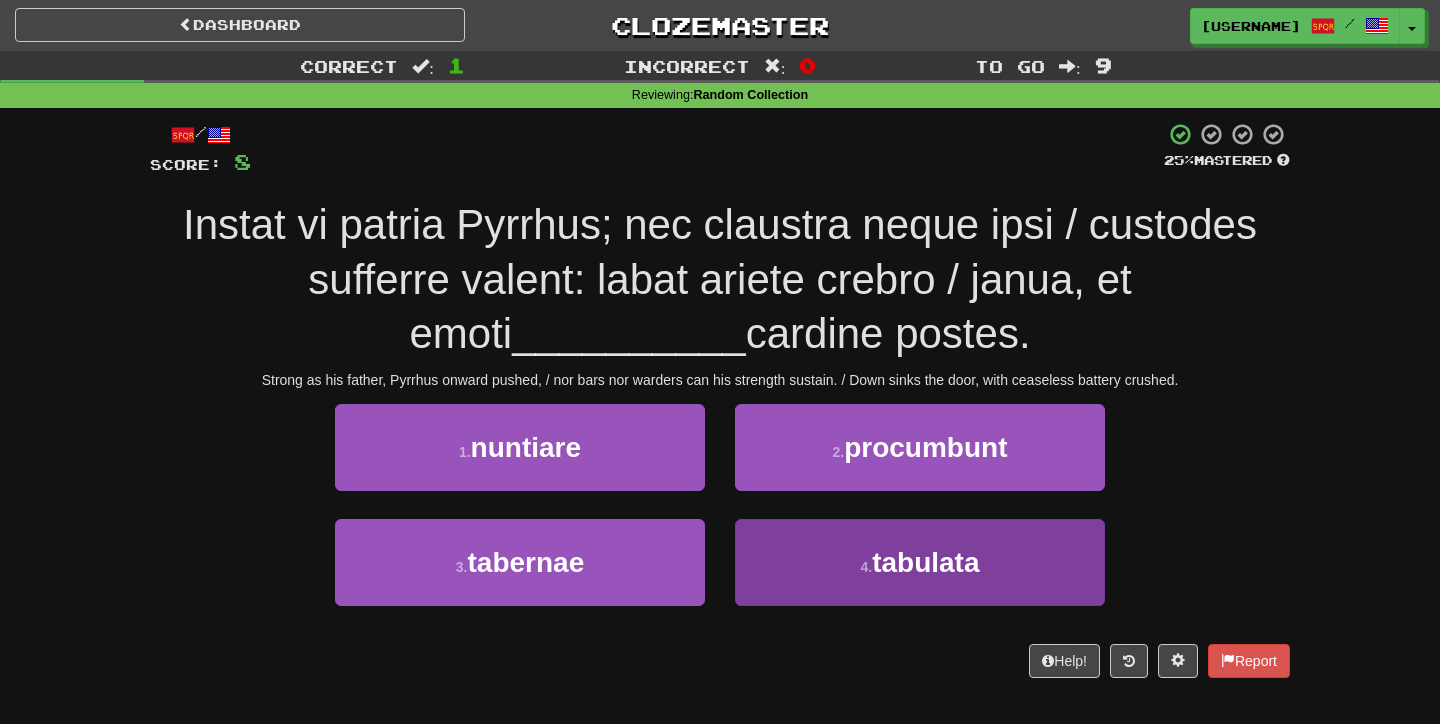 click on "tabulata" at bounding box center [925, 562] 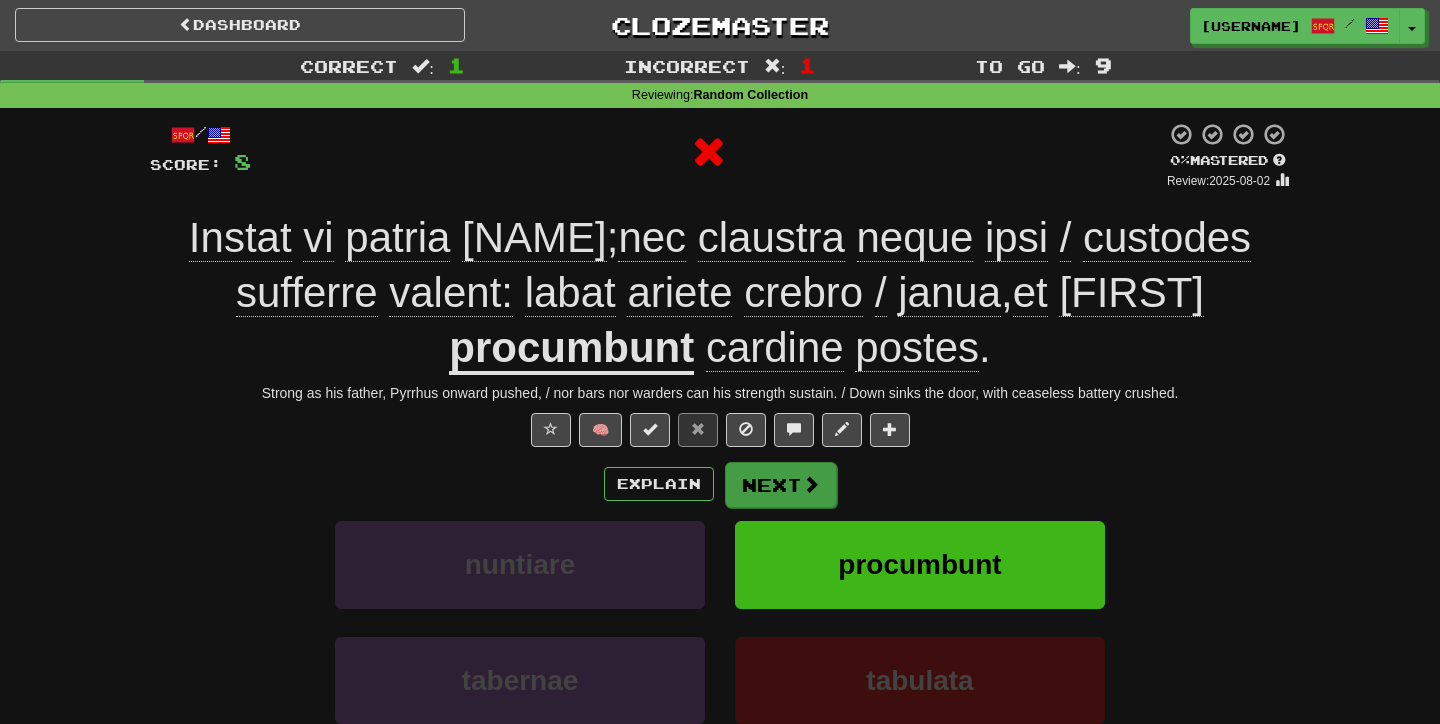 click on "Next" at bounding box center [781, 485] 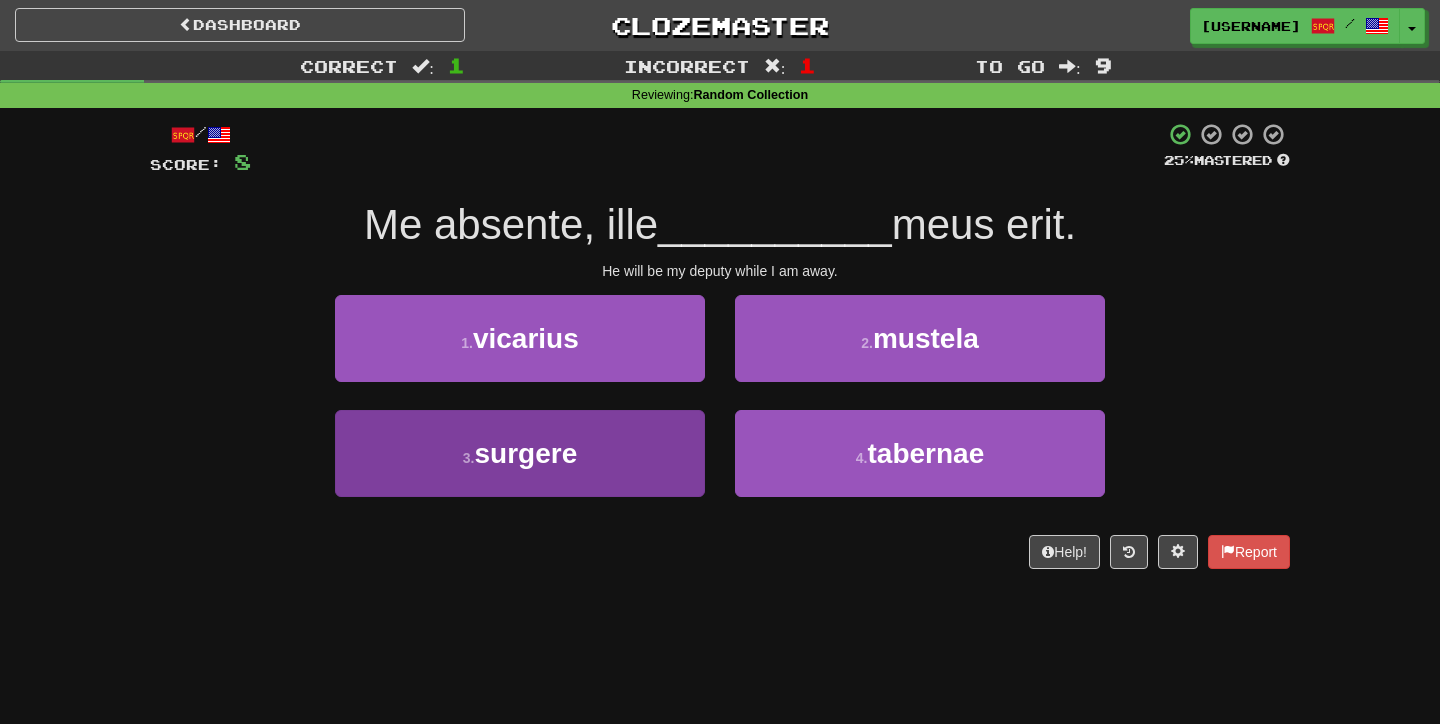 click on "3 .  surgere" at bounding box center (520, 453) 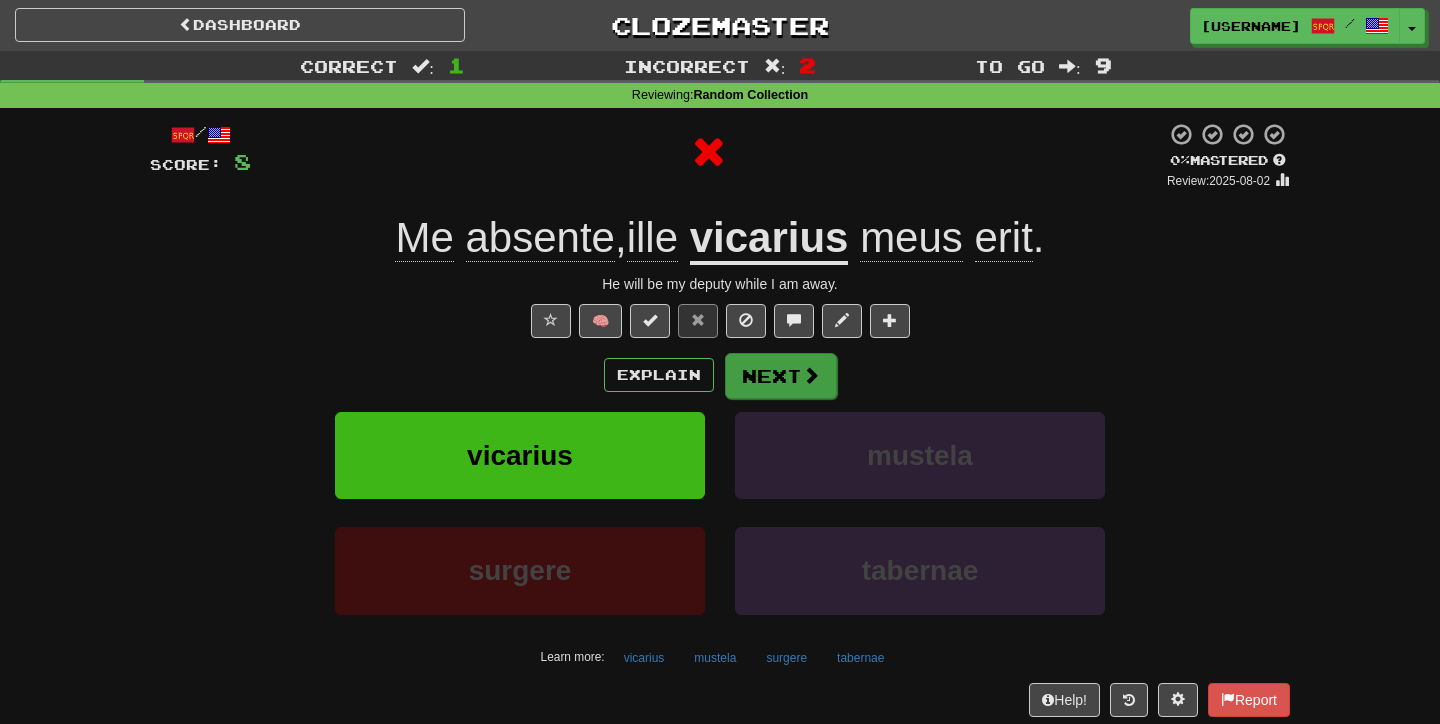 click on "Next" at bounding box center [781, 376] 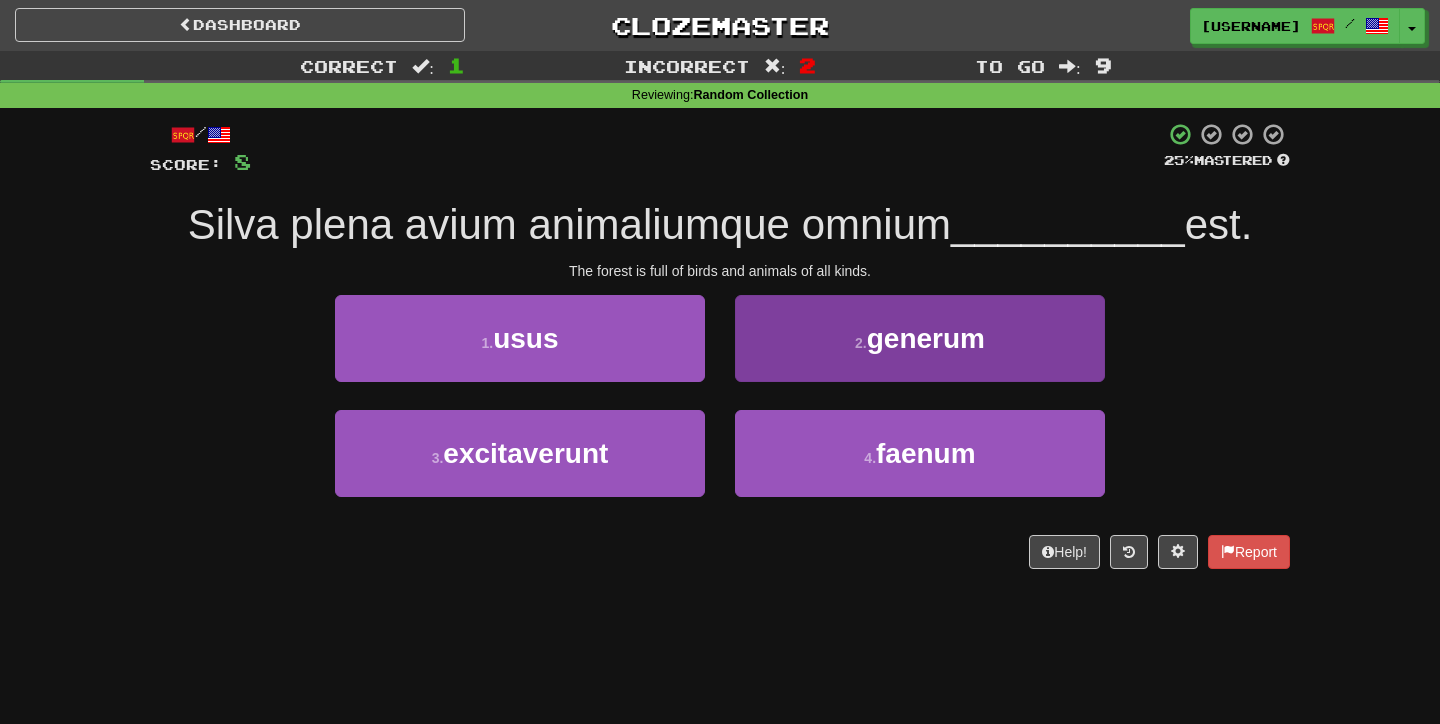 click on "2 .  generum" at bounding box center (920, 338) 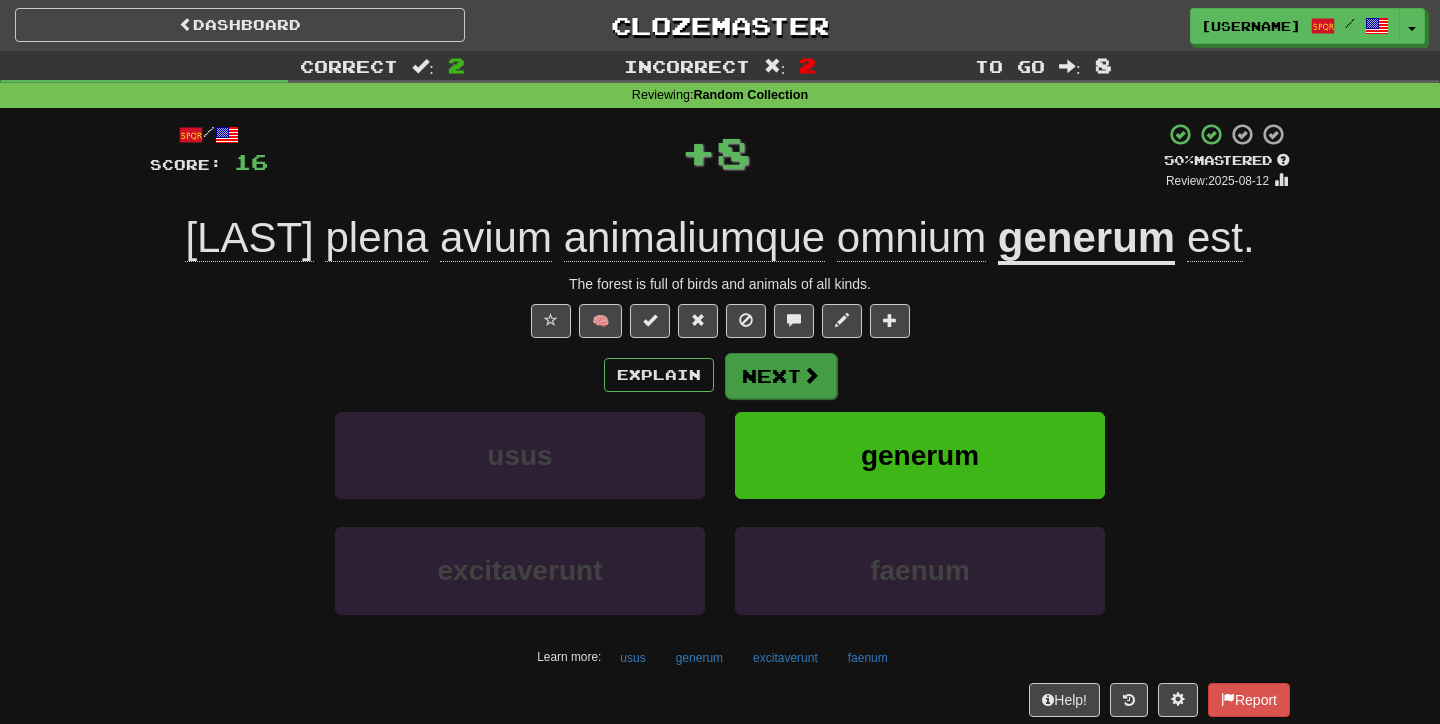 click on "Next" at bounding box center (781, 376) 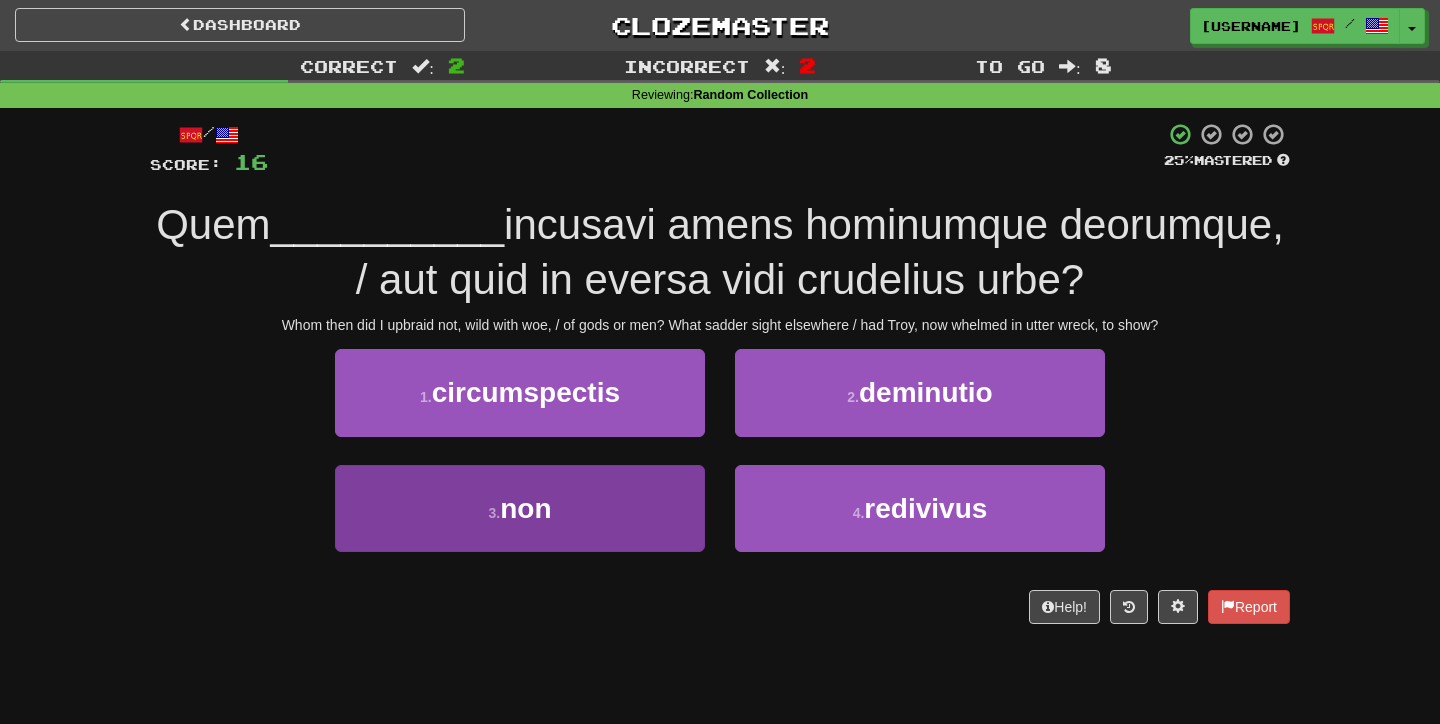 click on "3 .  non" at bounding box center [520, 508] 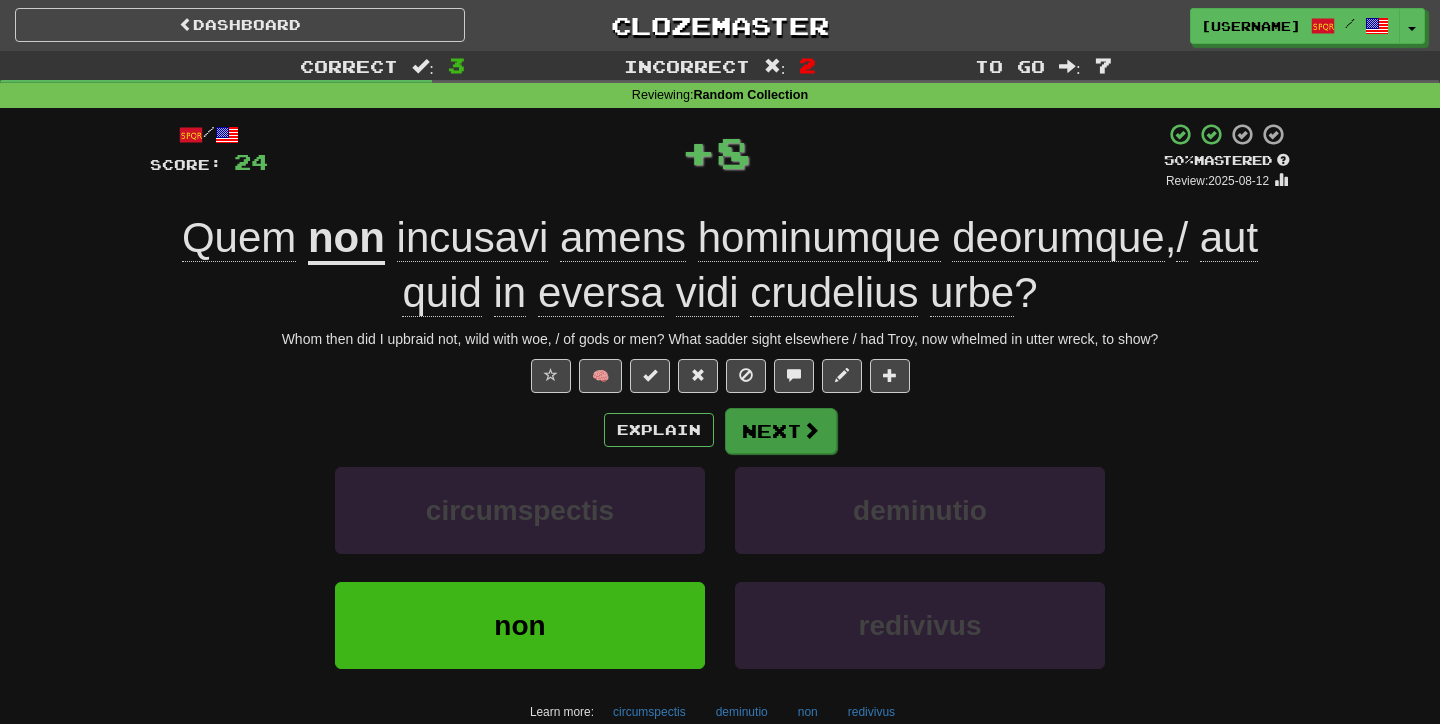 click on "Next" at bounding box center (781, 431) 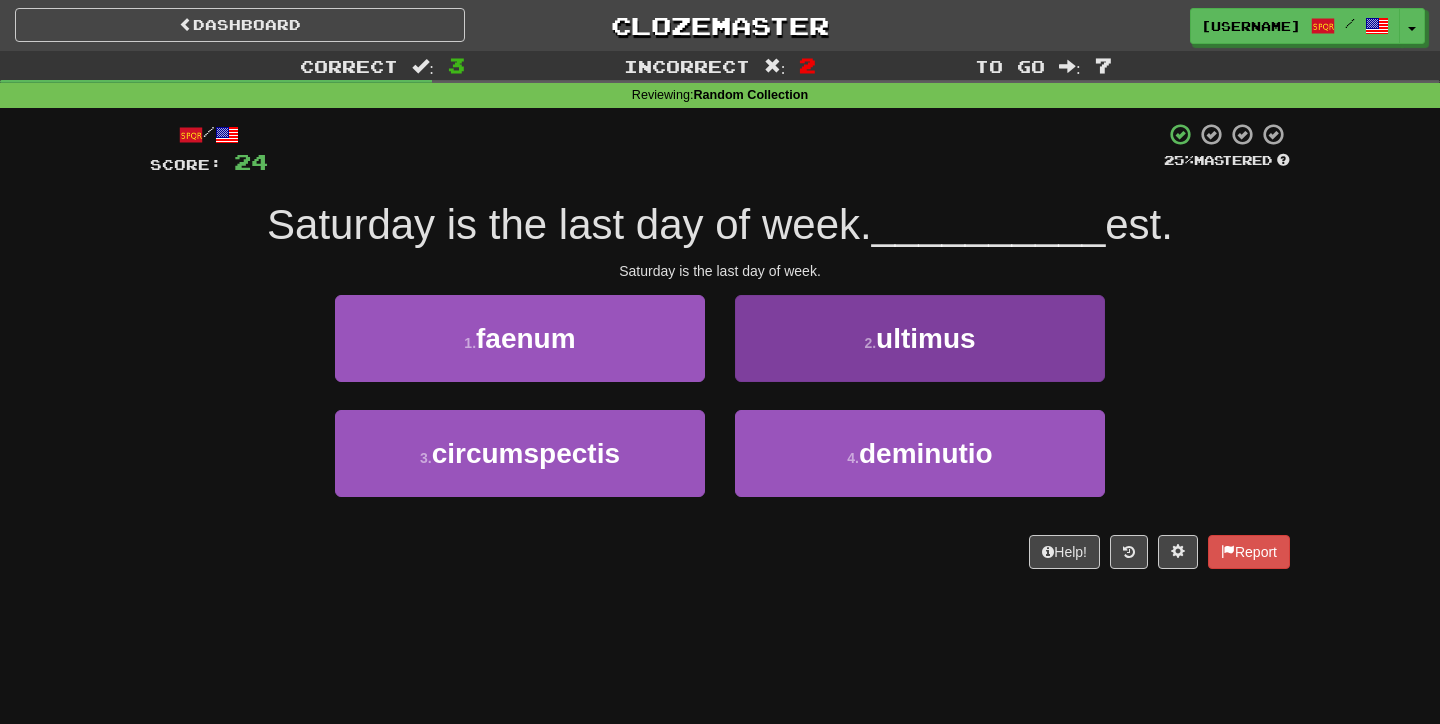 click on "2 .  ultimus" at bounding box center (920, 338) 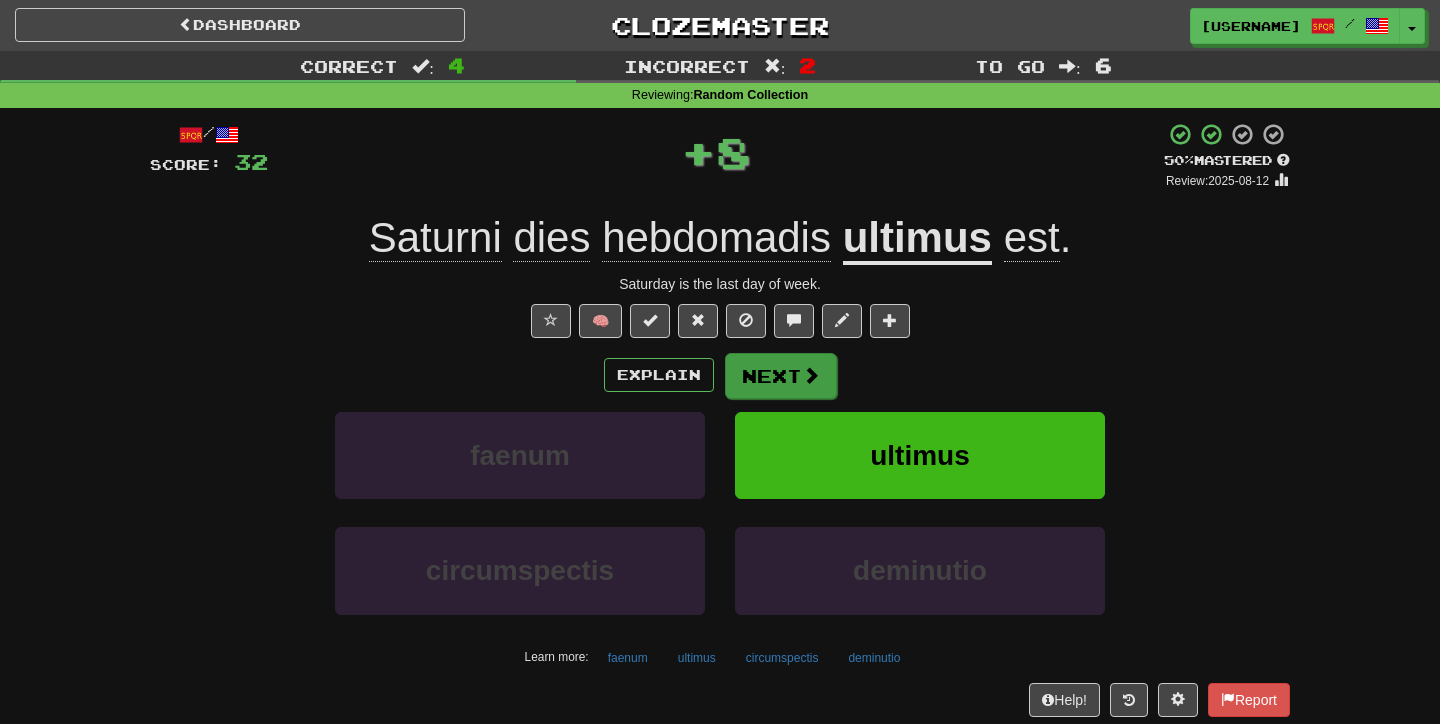 click on "Next" at bounding box center [781, 376] 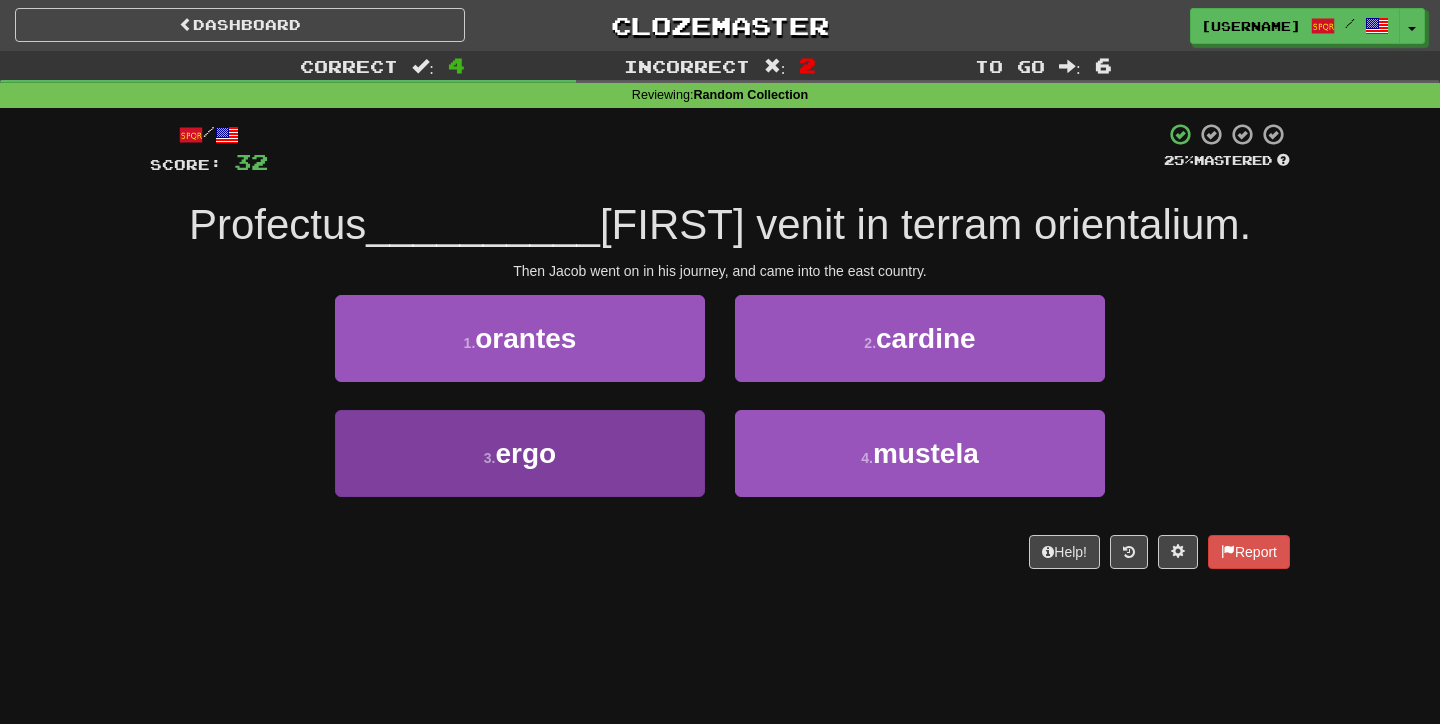 click on "3 .  ergo" at bounding box center [520, 453] 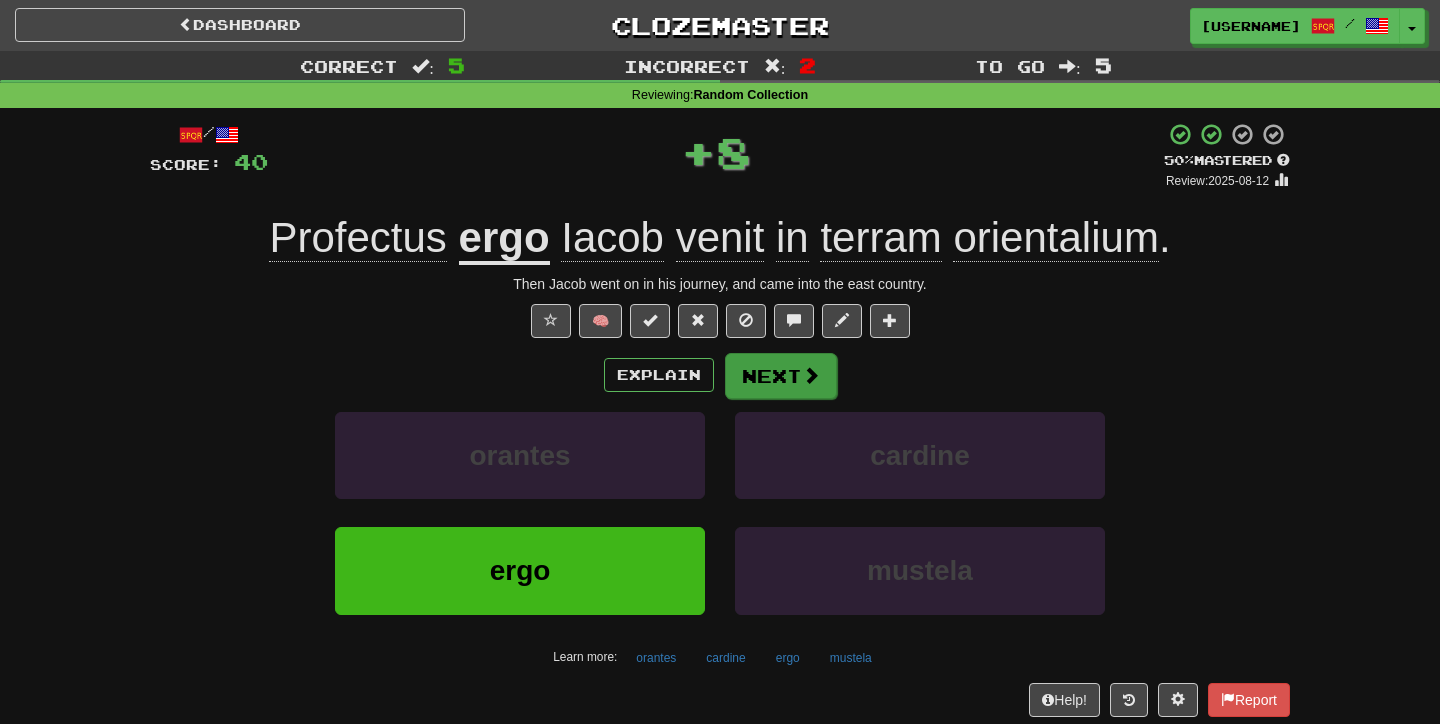 click on "Next" at bounding box center (781, 376) 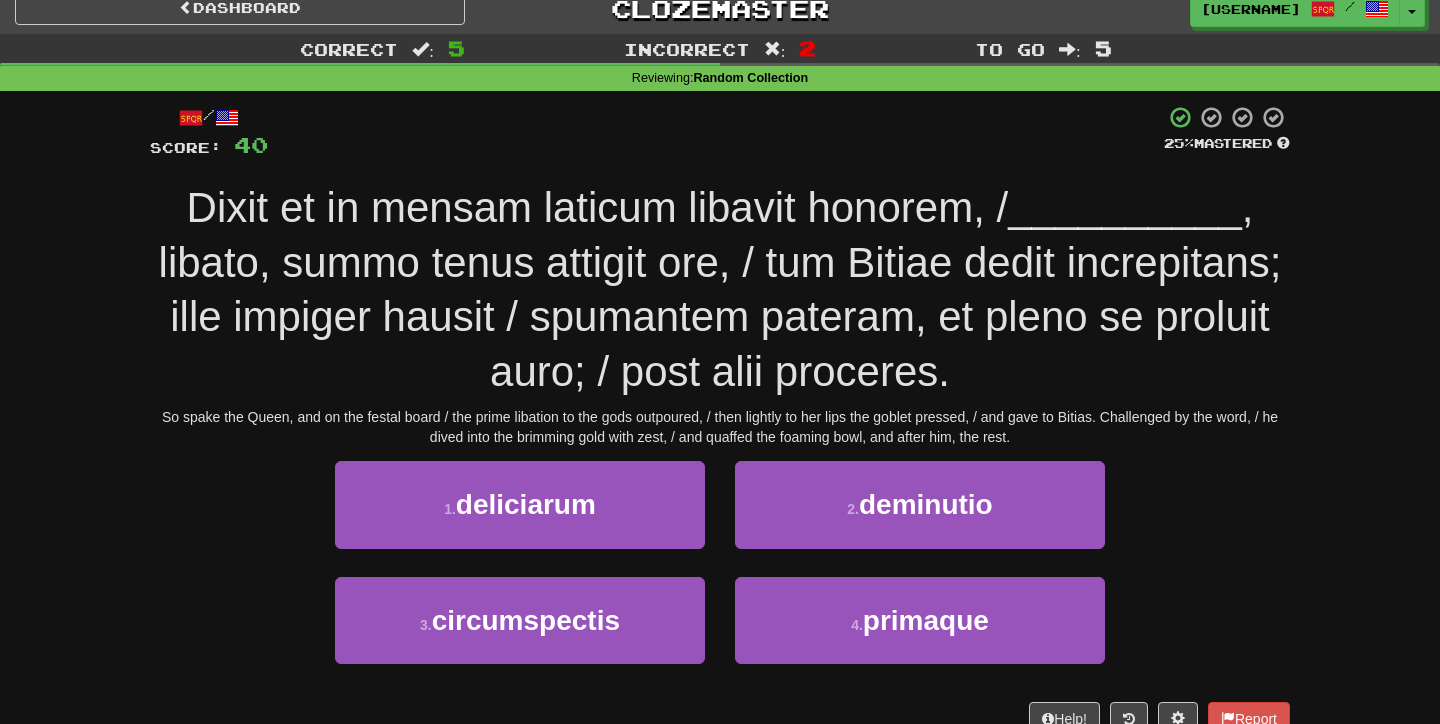 scroll, scrollTop: 36, scrollLeft: 0, axis: vertical 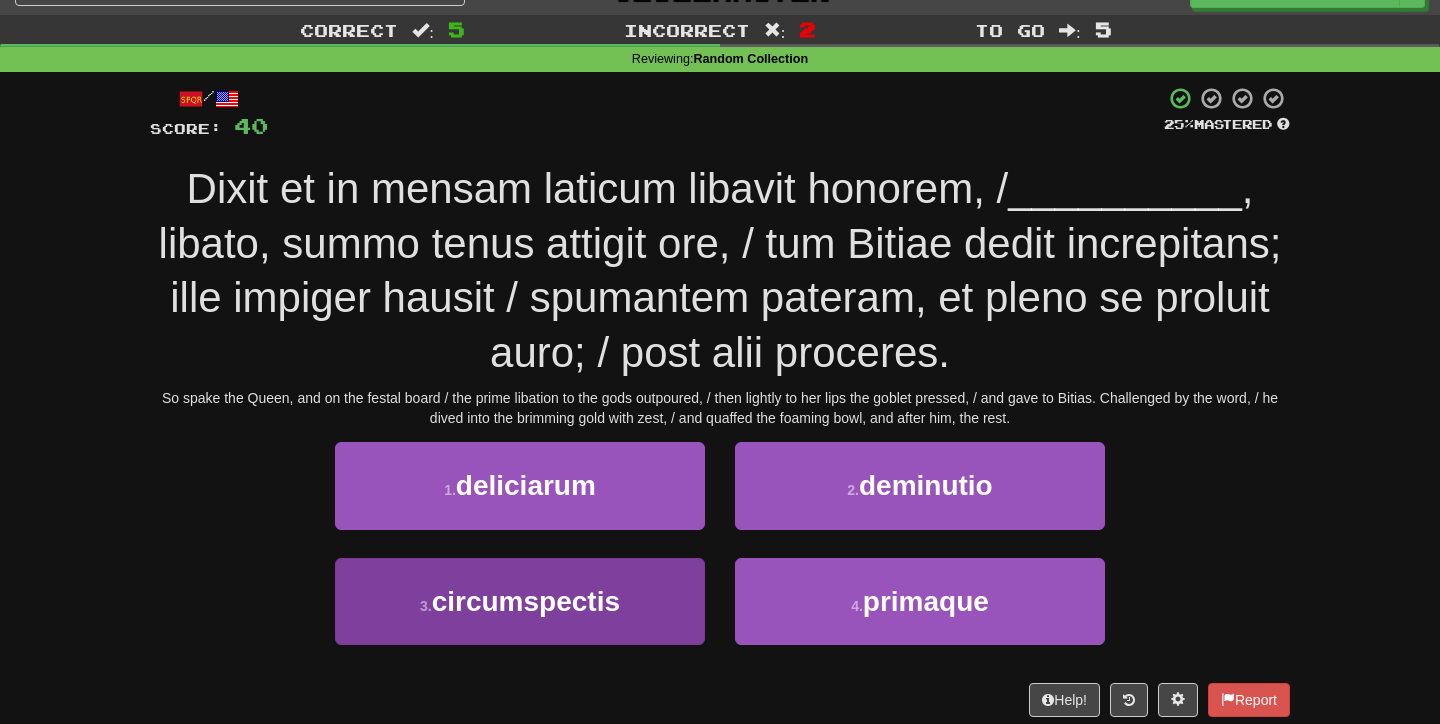 click on "3 .  circumspectis" at bounding box center [520, 601] 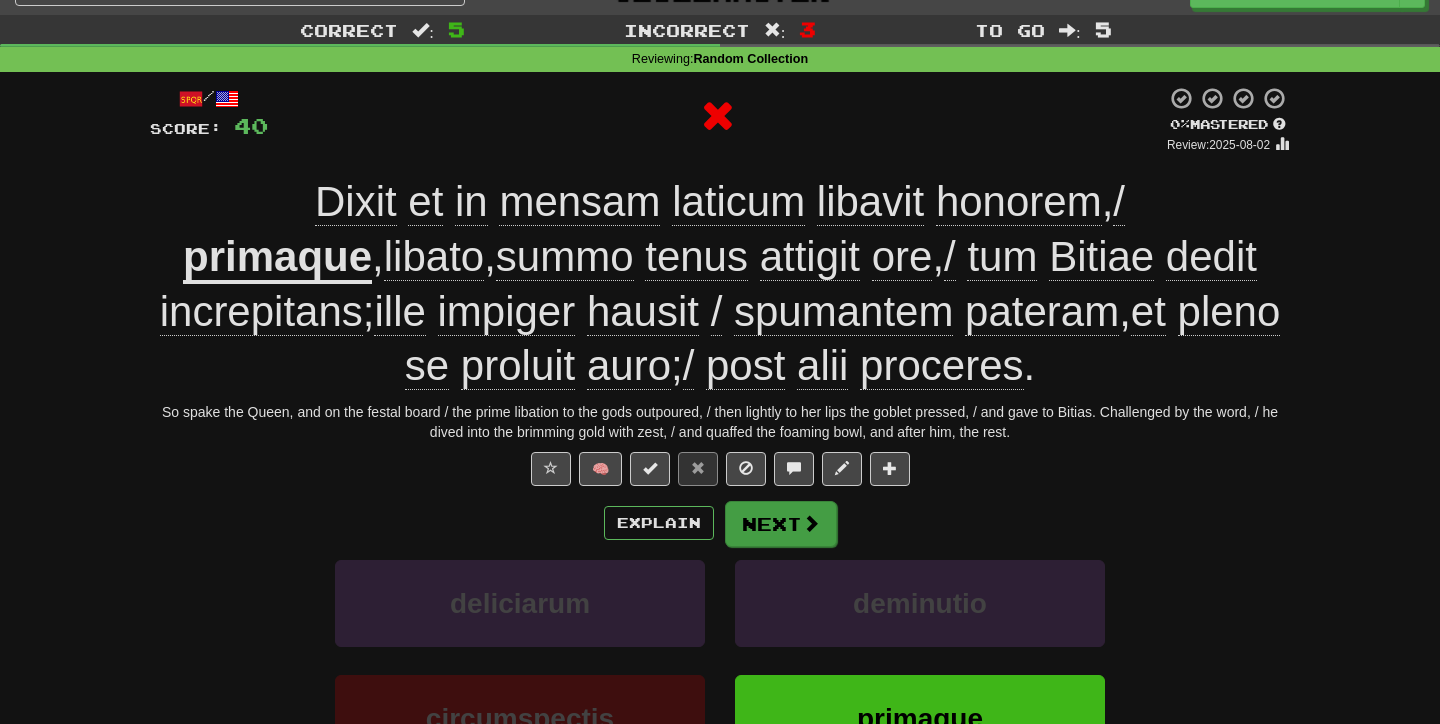 click on "Next" at bounding box center [781, 524] 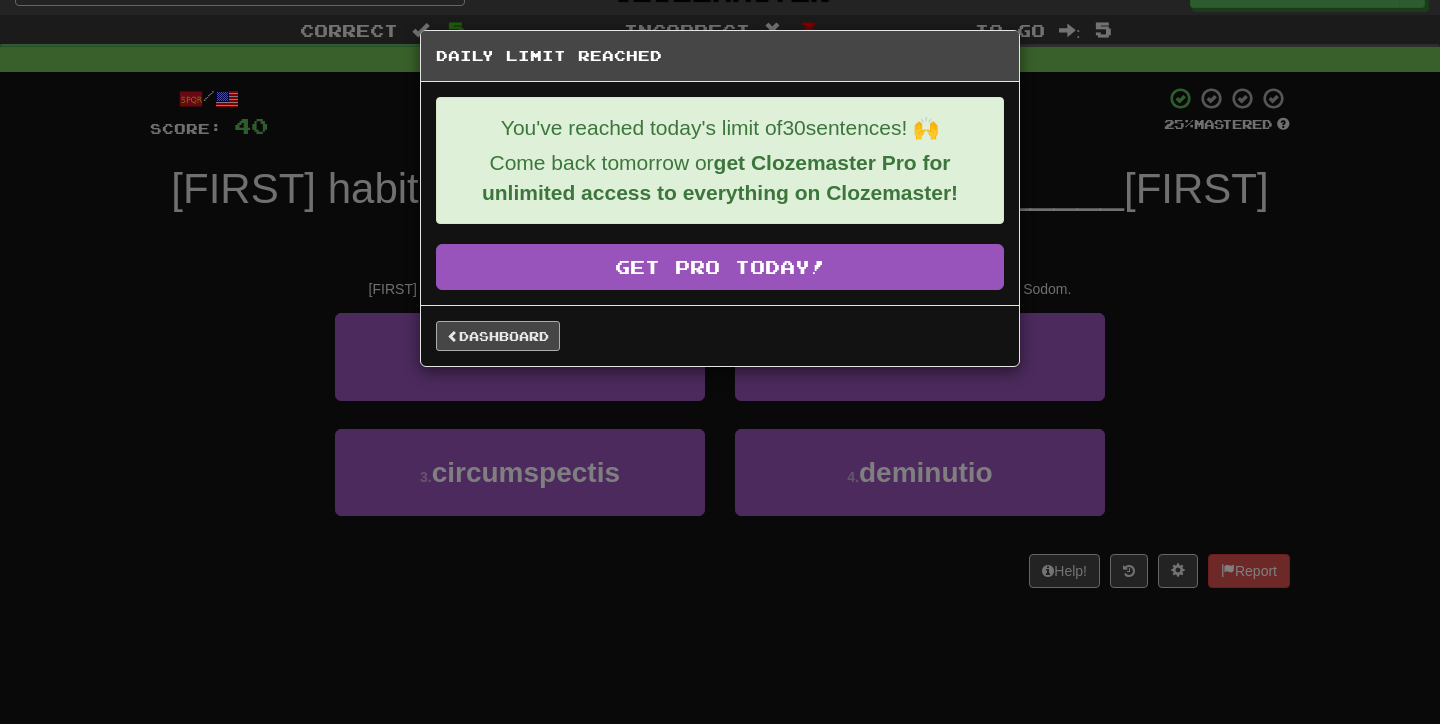 click on "Dashboard" at bounding box center (498, 336) 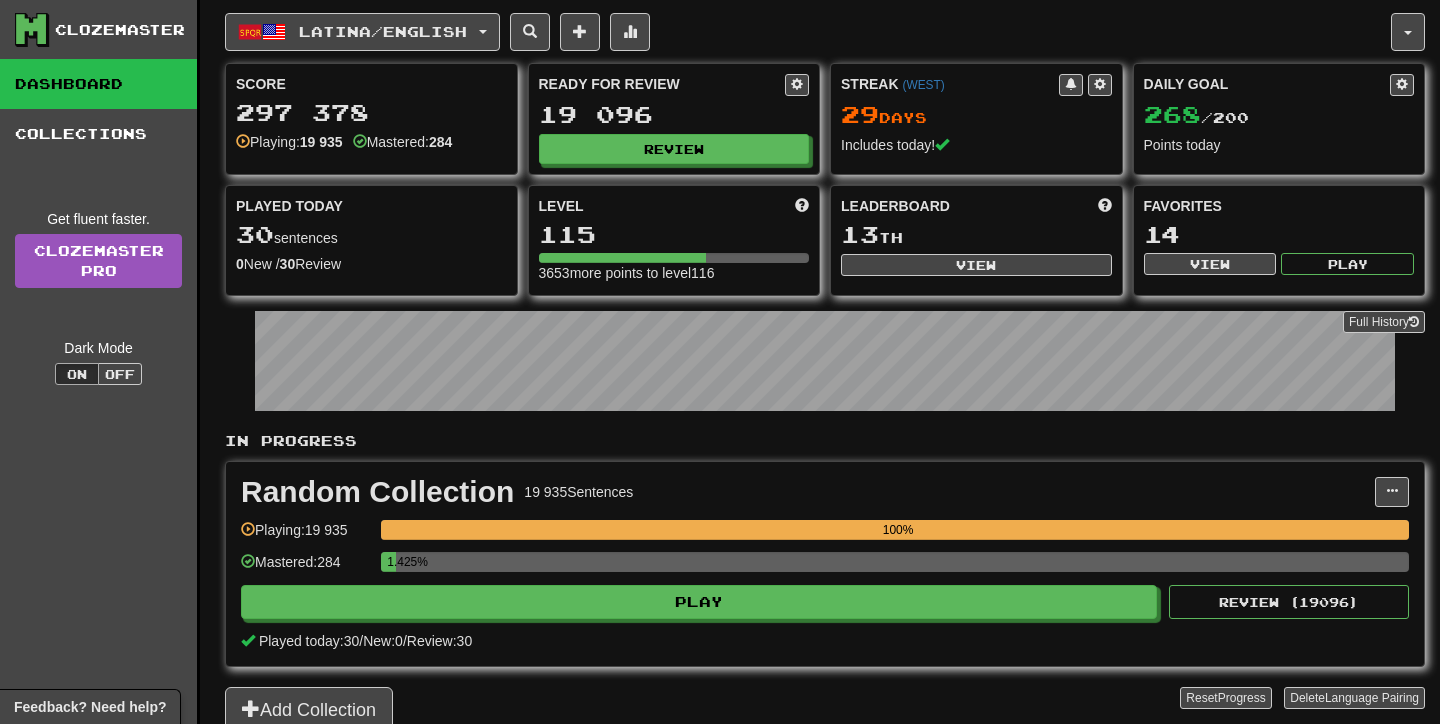 scroll, scrollTop: 0, scrollLeft: 0, axis: both 